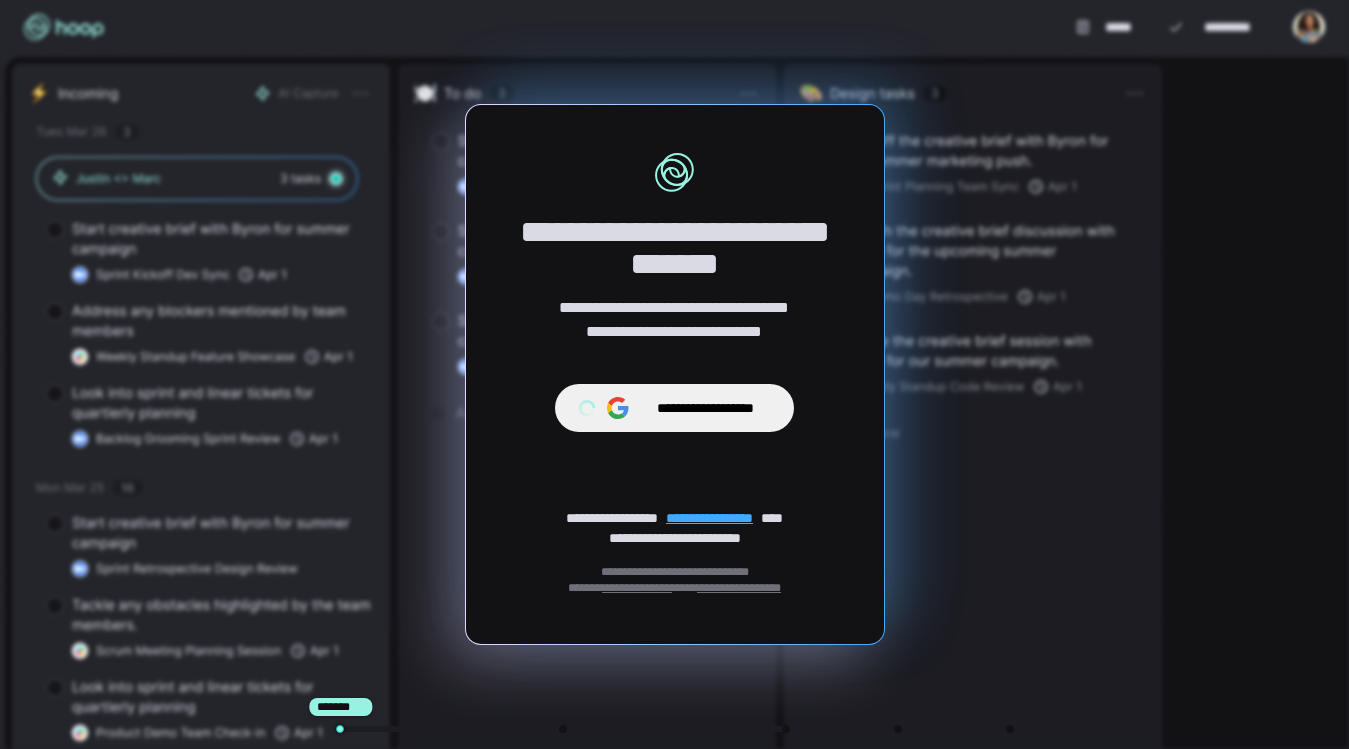 scroll, scrollTop: 0, scrollLeft: 0, axis: both 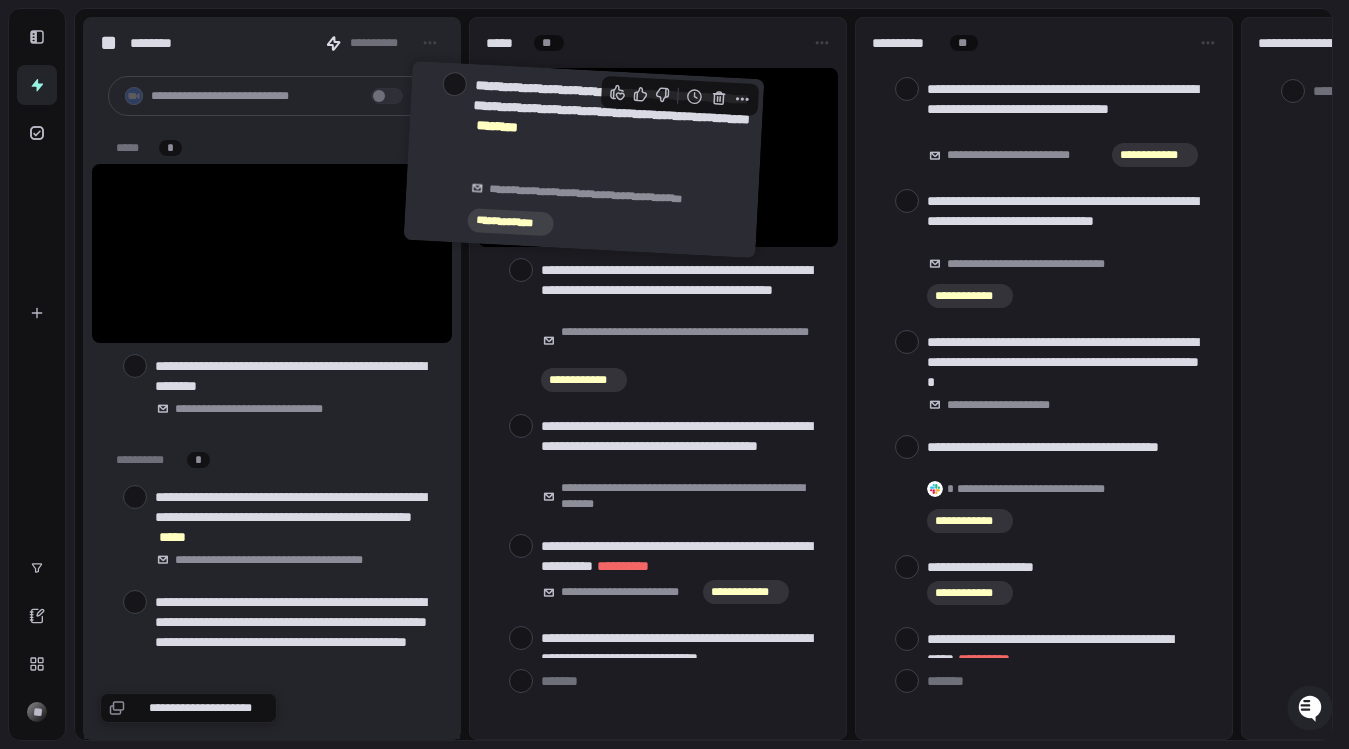 drag, startPoint x: 293, startPoint y: 213, endPoint x: 609, endPoint y: 118, distance: 329.97122 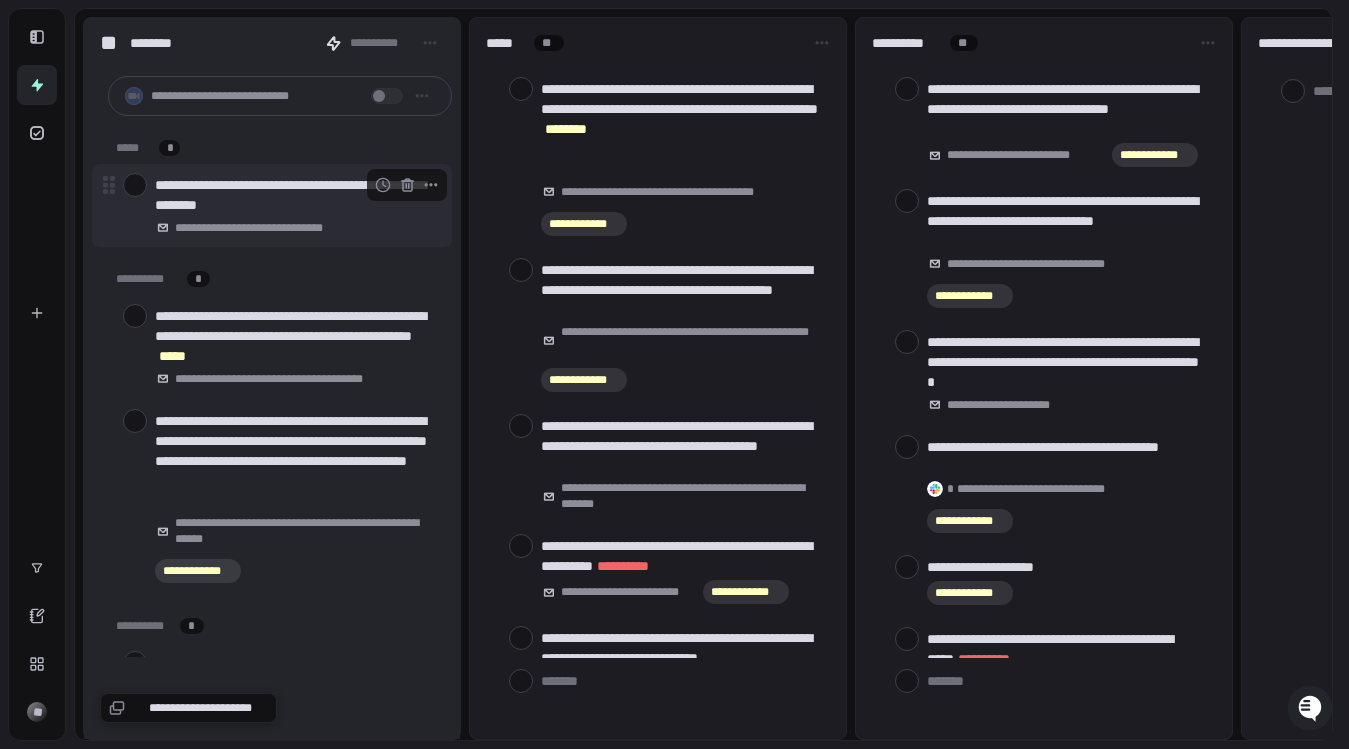 click at bounding box center (135, 185) 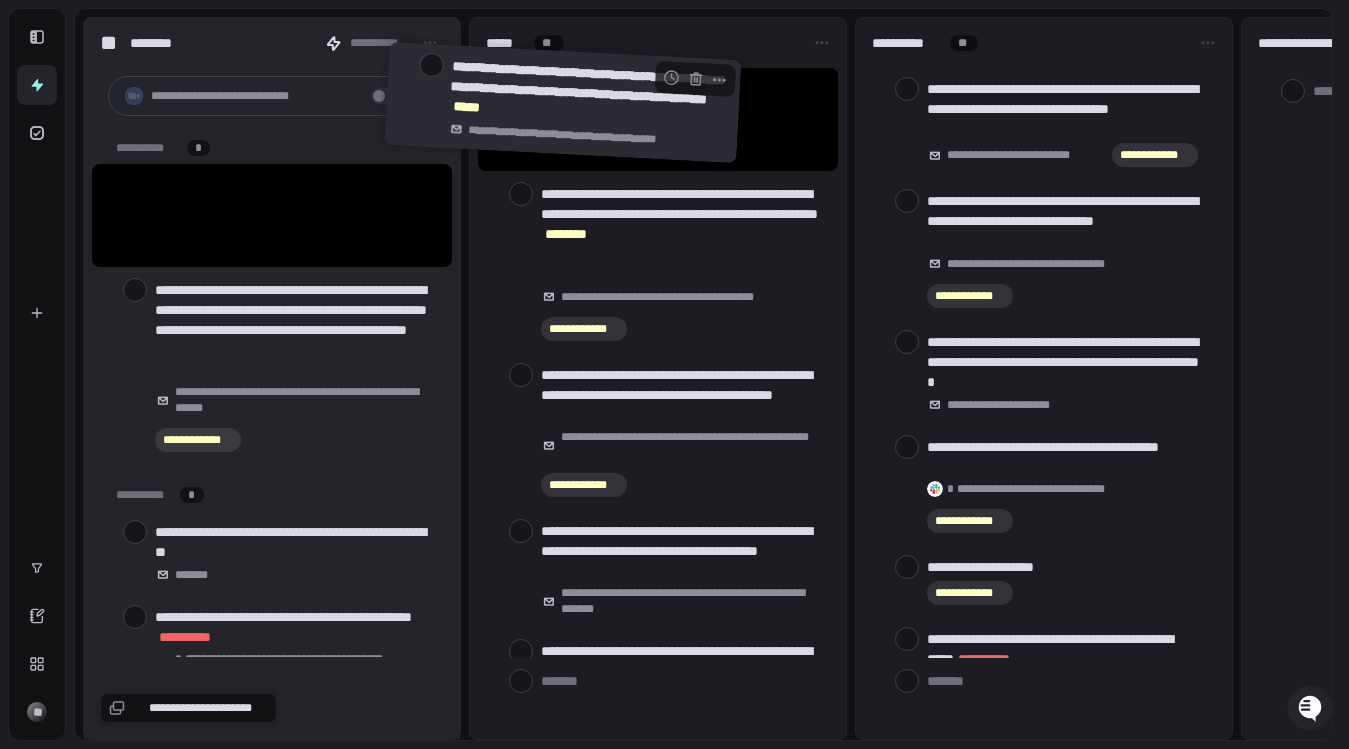 drag, startPoint x: 254, startPoint y: 213, endPoint x: 549, endPoint y: 100, distance: 315.9019 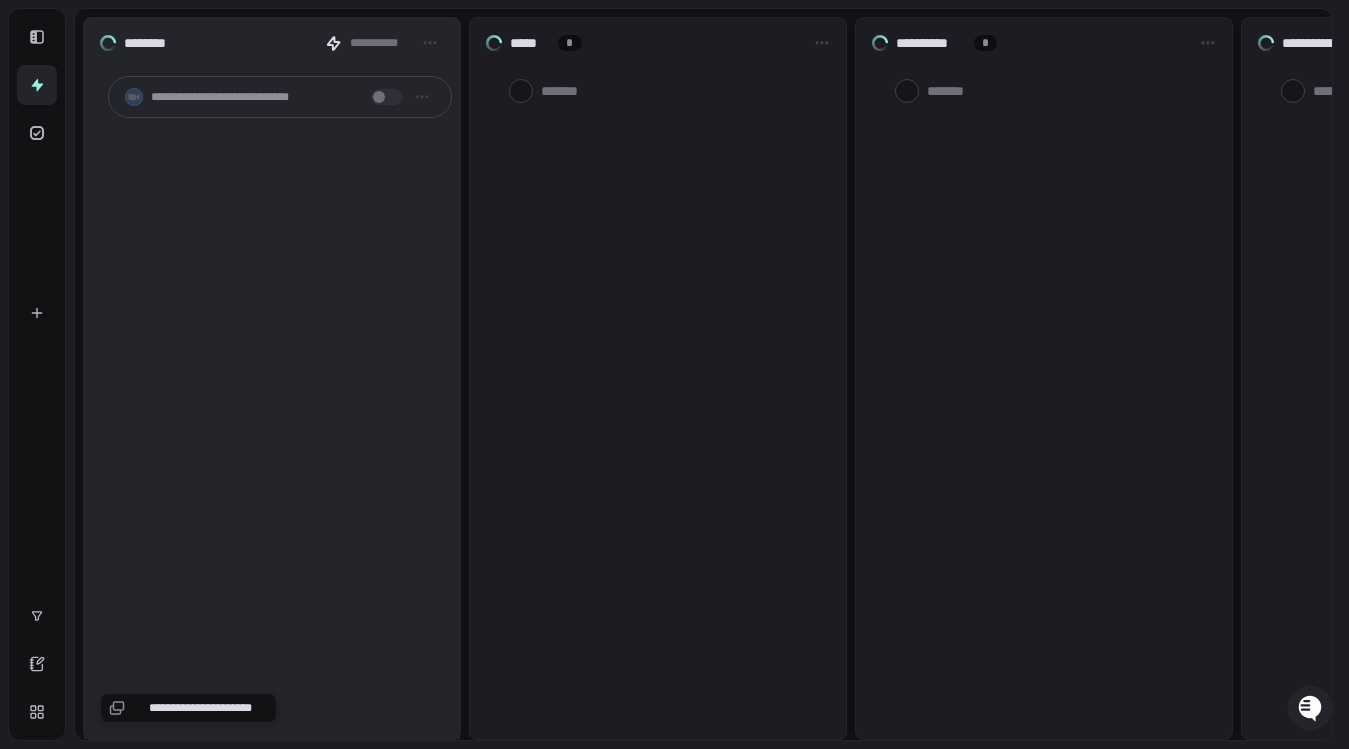 type on "*" 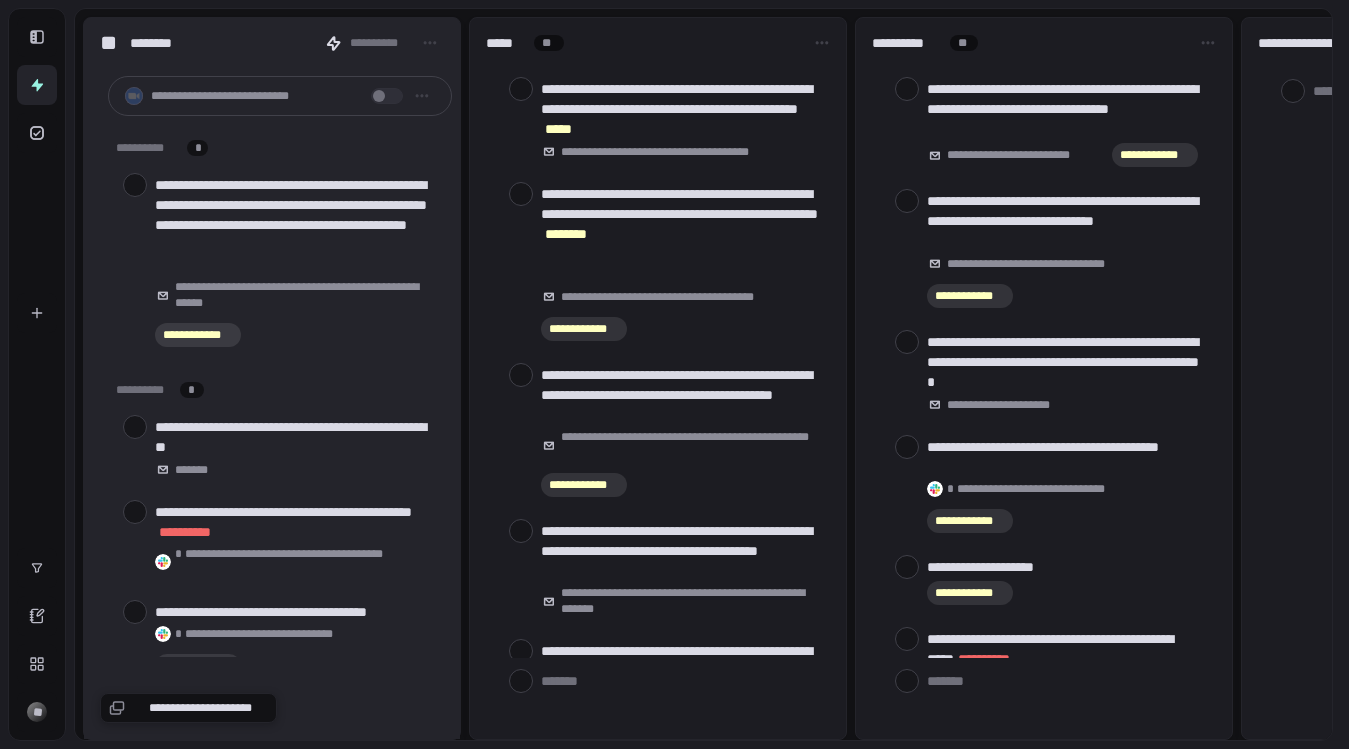 scroll, scrollTop: 0, scrollLeft: 0, axis: both 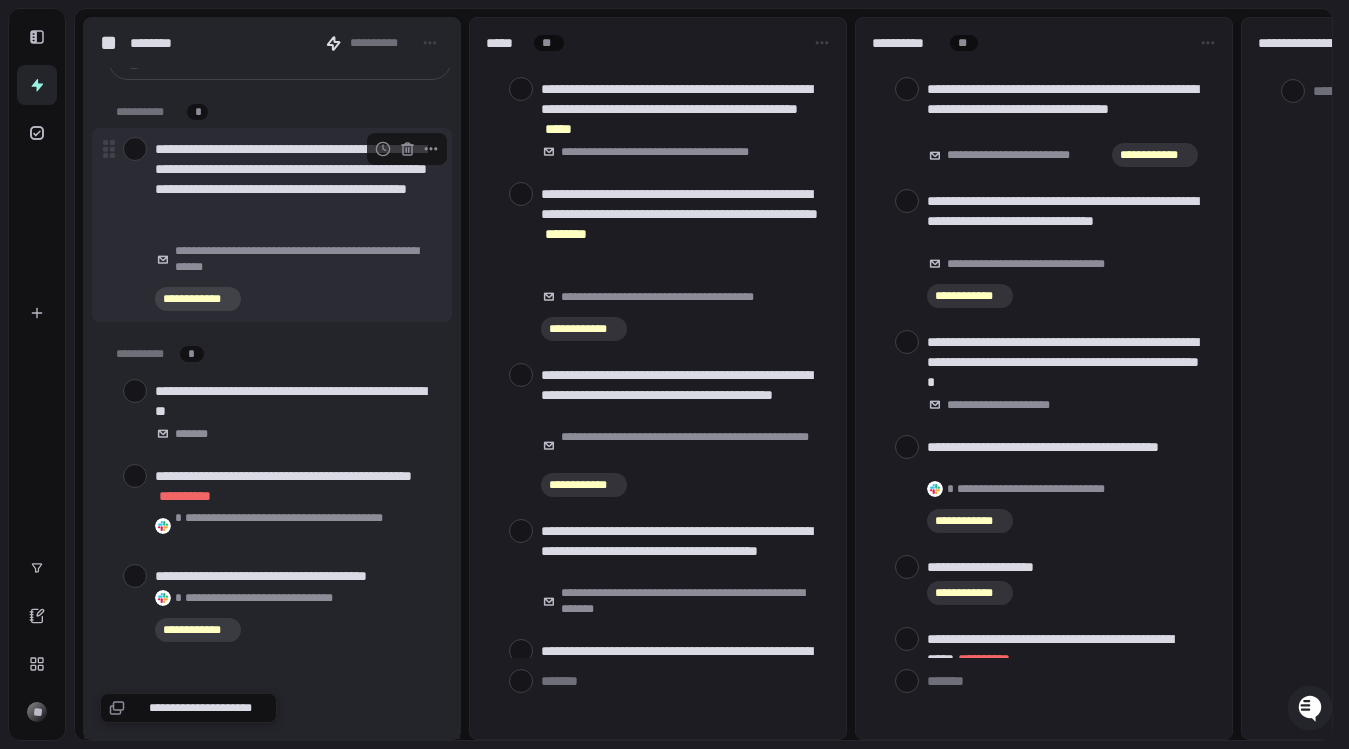 click at bounding box center [135, 149] 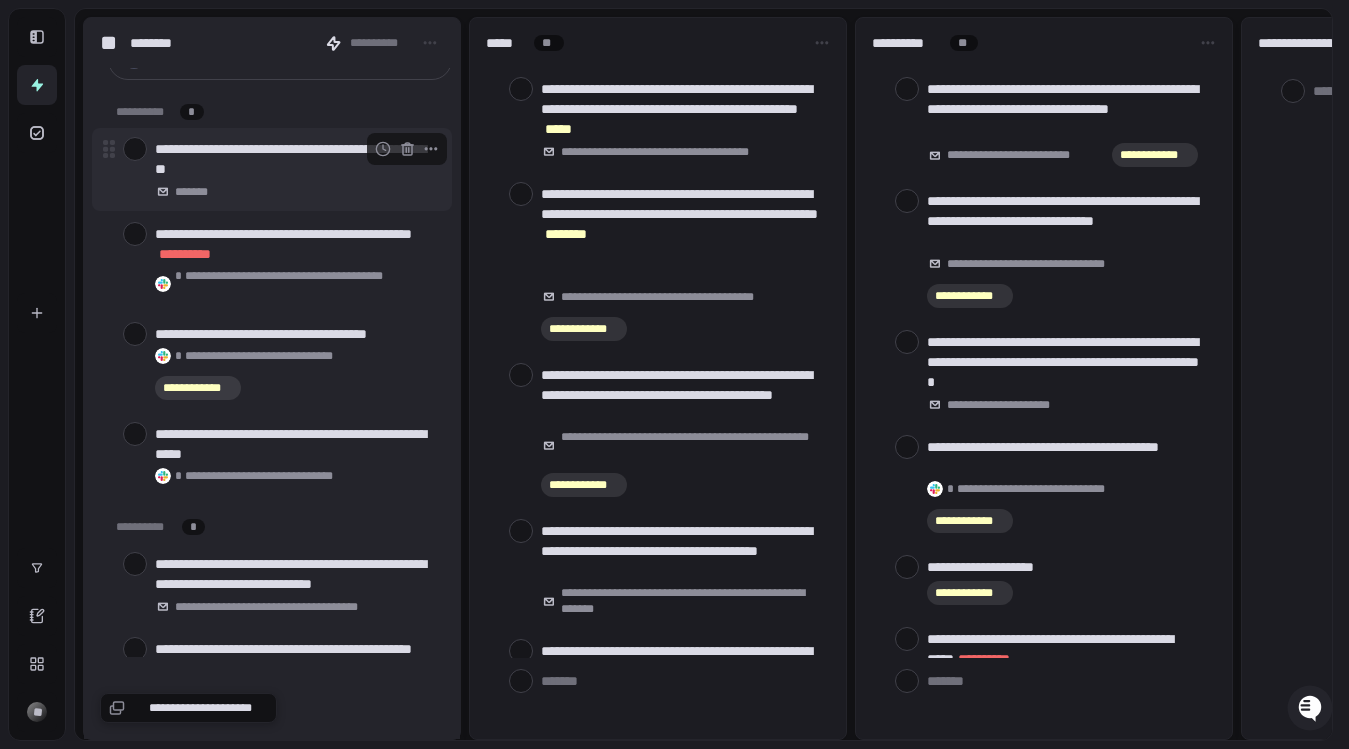 click at bounding box center (135, 149) 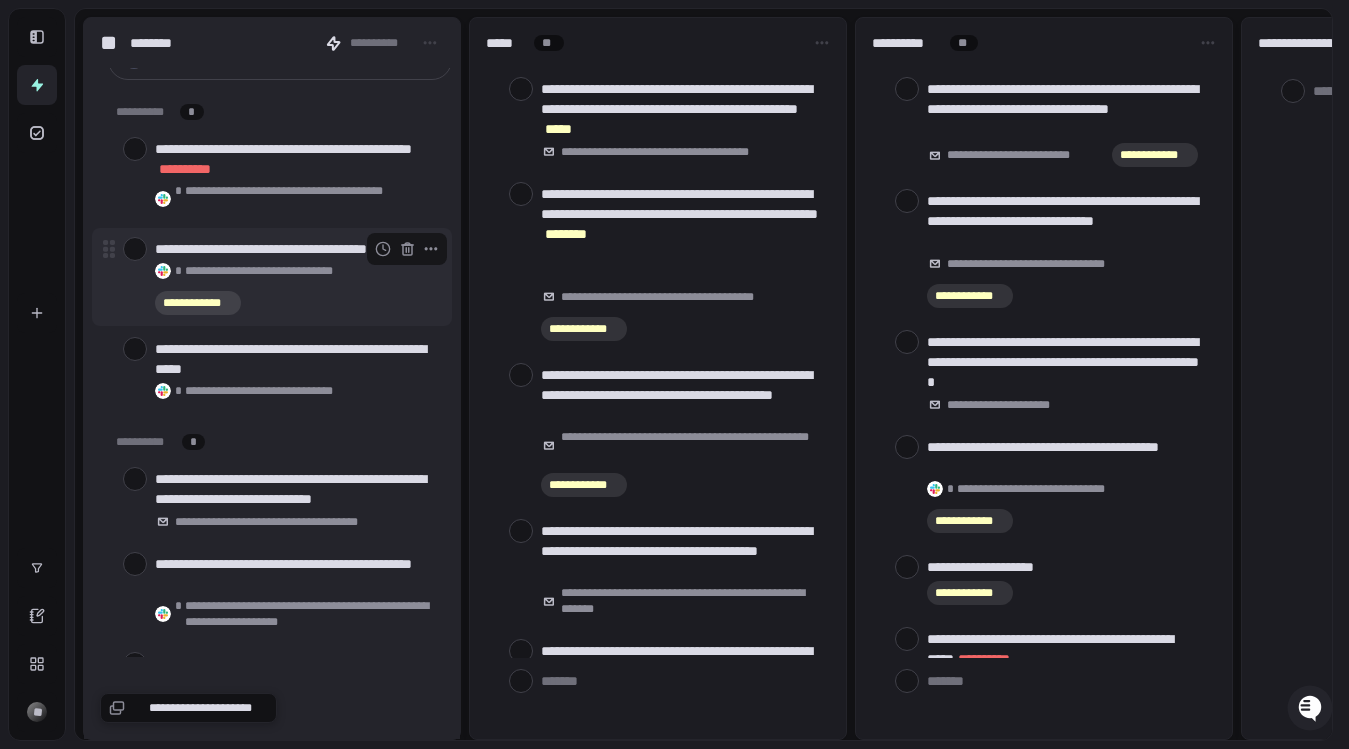 click at bounding box center [135, 249] 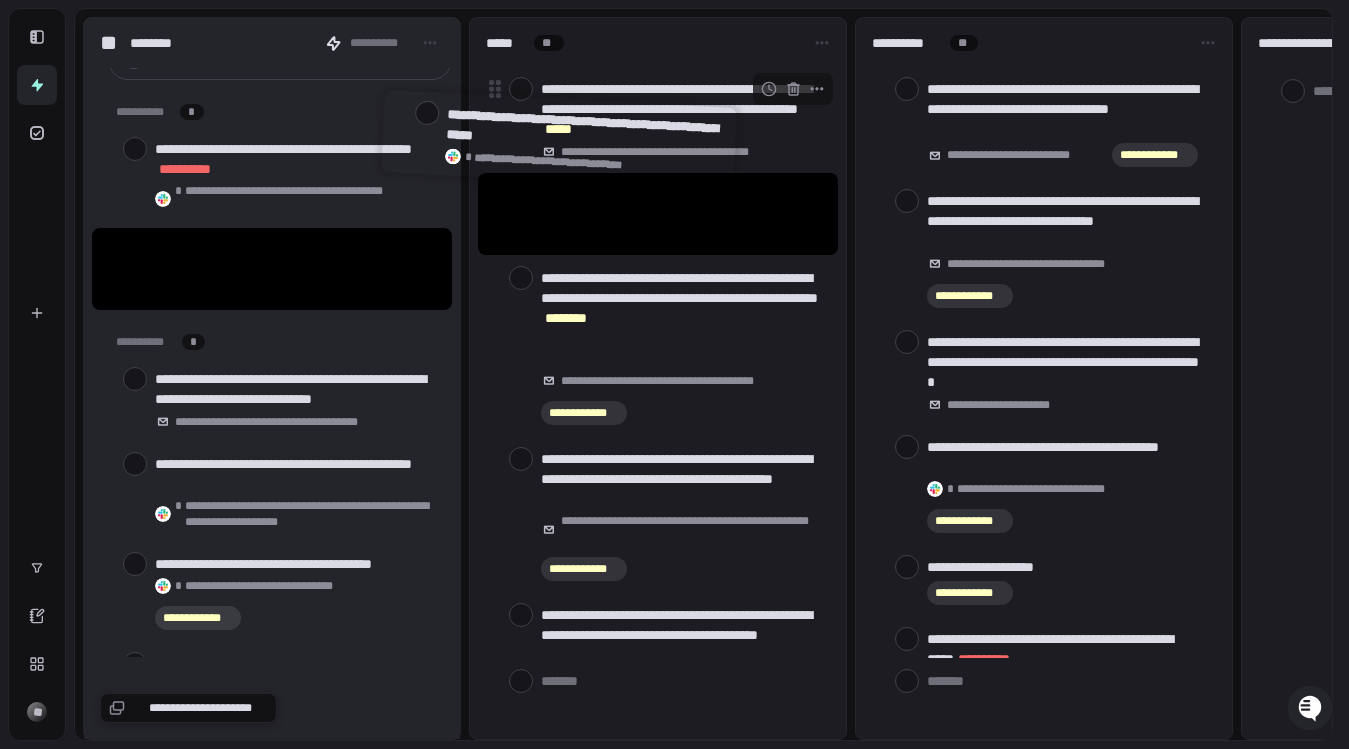 drag, startPoint x: 215, startPoint y: 267, endPoint x: 506, endPoint y: 137, distance: 318.71774 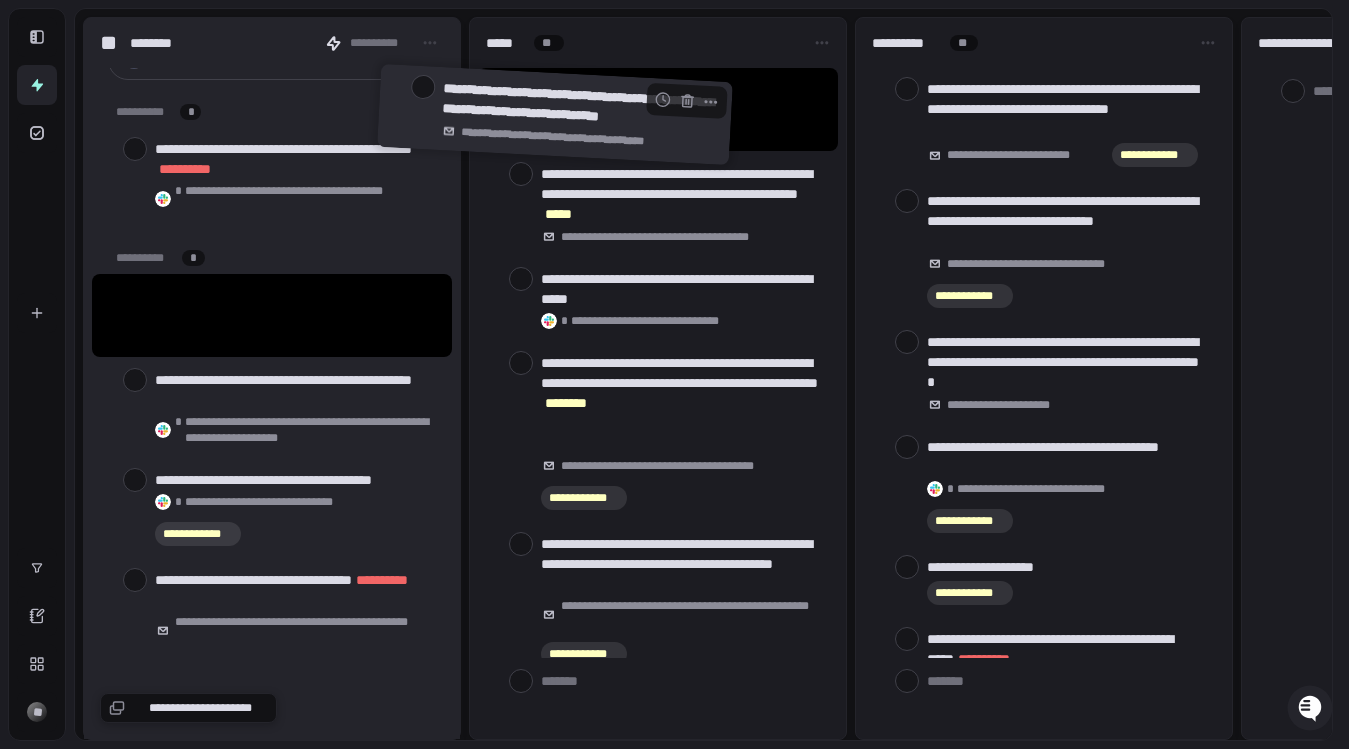 drag, startPoint x: 258, startPoint y: 316, endPoint x: 551, endPoint y: 112, distance: 357.0224 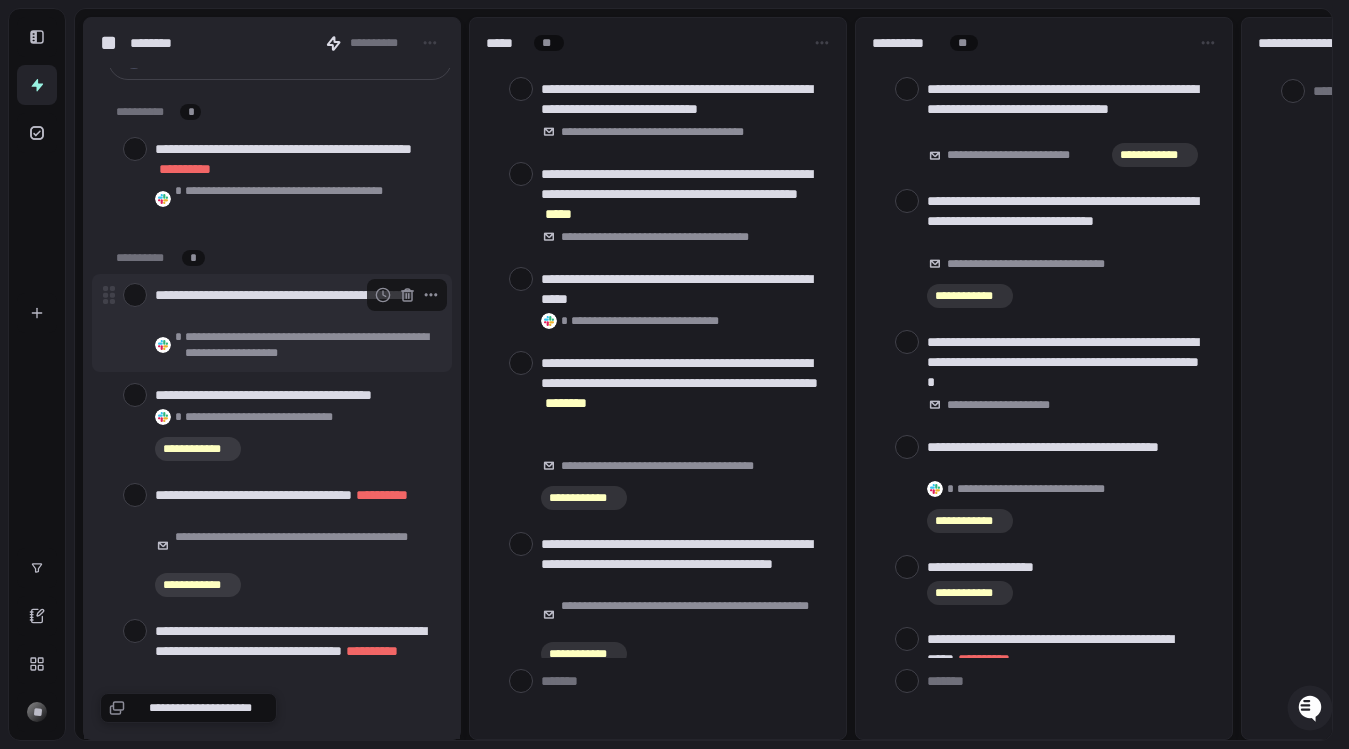 click at bounding box center (135, 295) 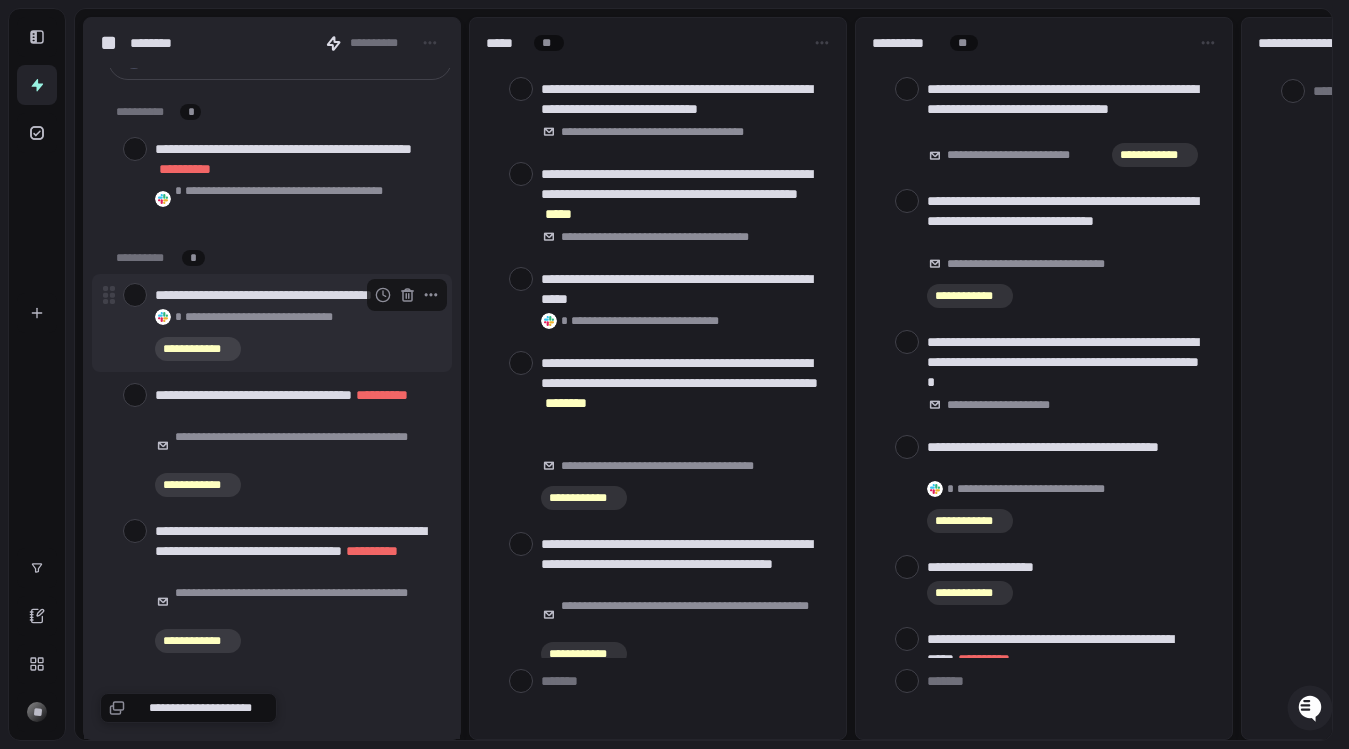 click at bounding box center (135, 295) 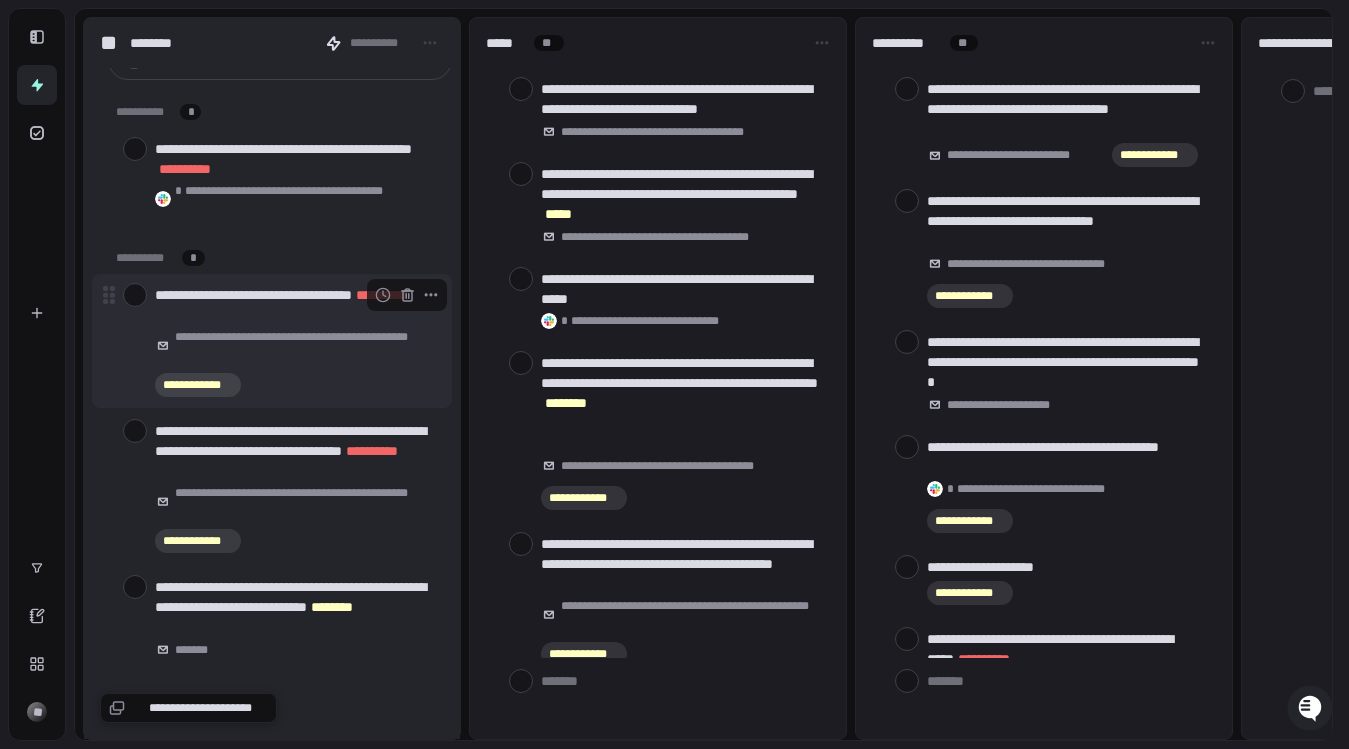 click at bounding box center (135, 295) 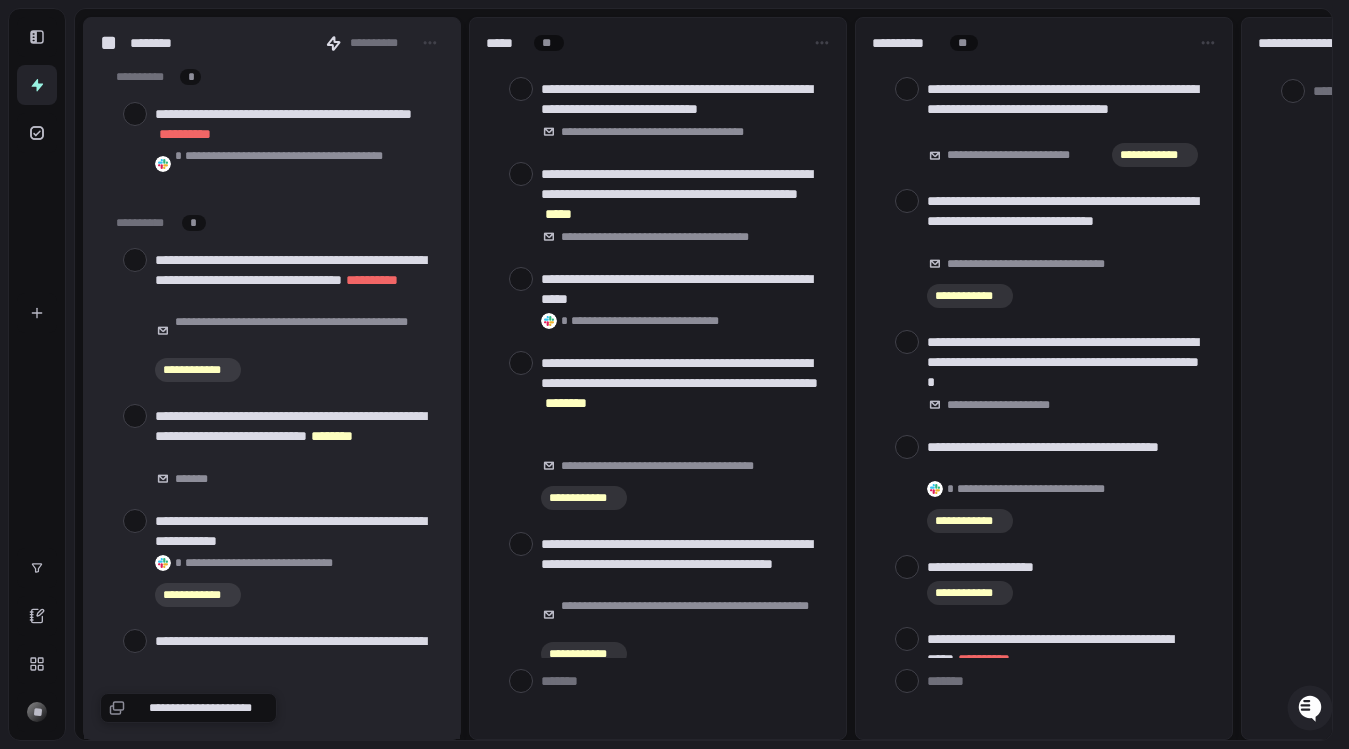 scroll, scrollTop: 77, scrollLeft: 0, axis: vertical 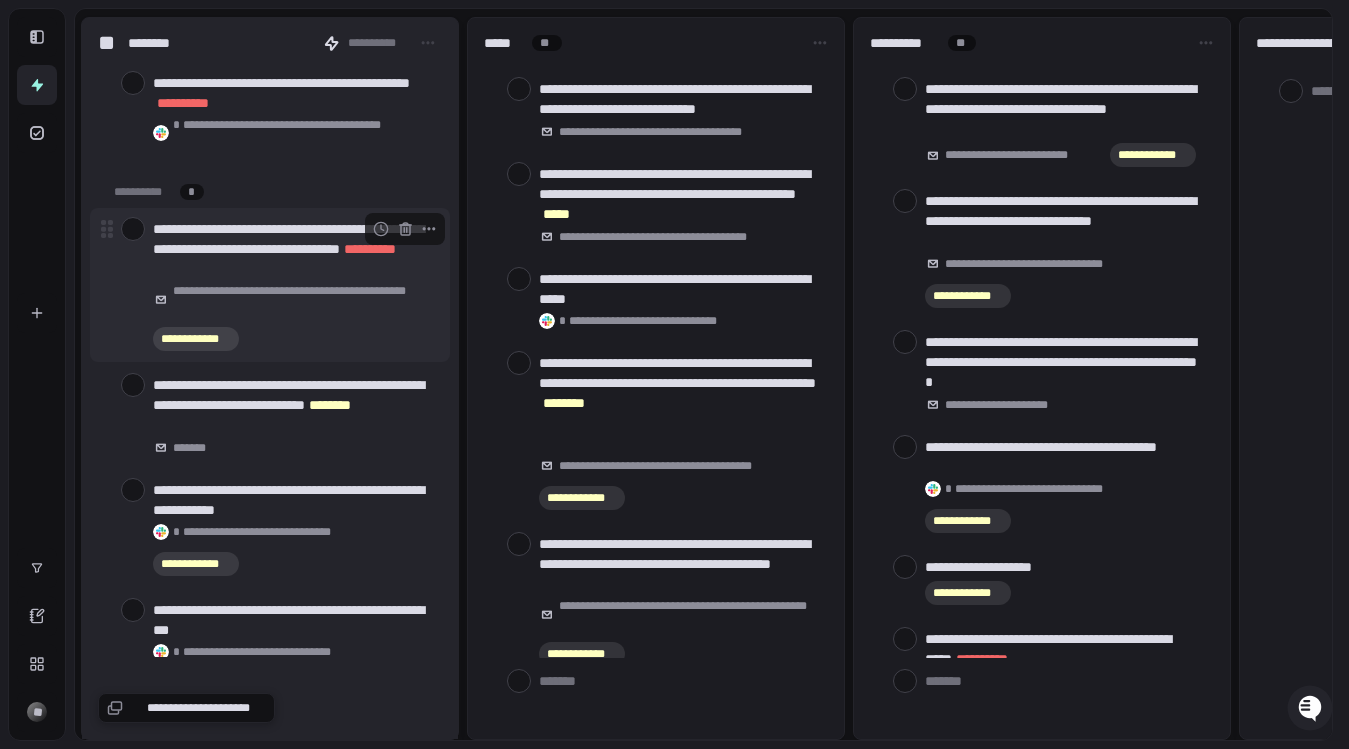 click at bounding box center [133, 229] 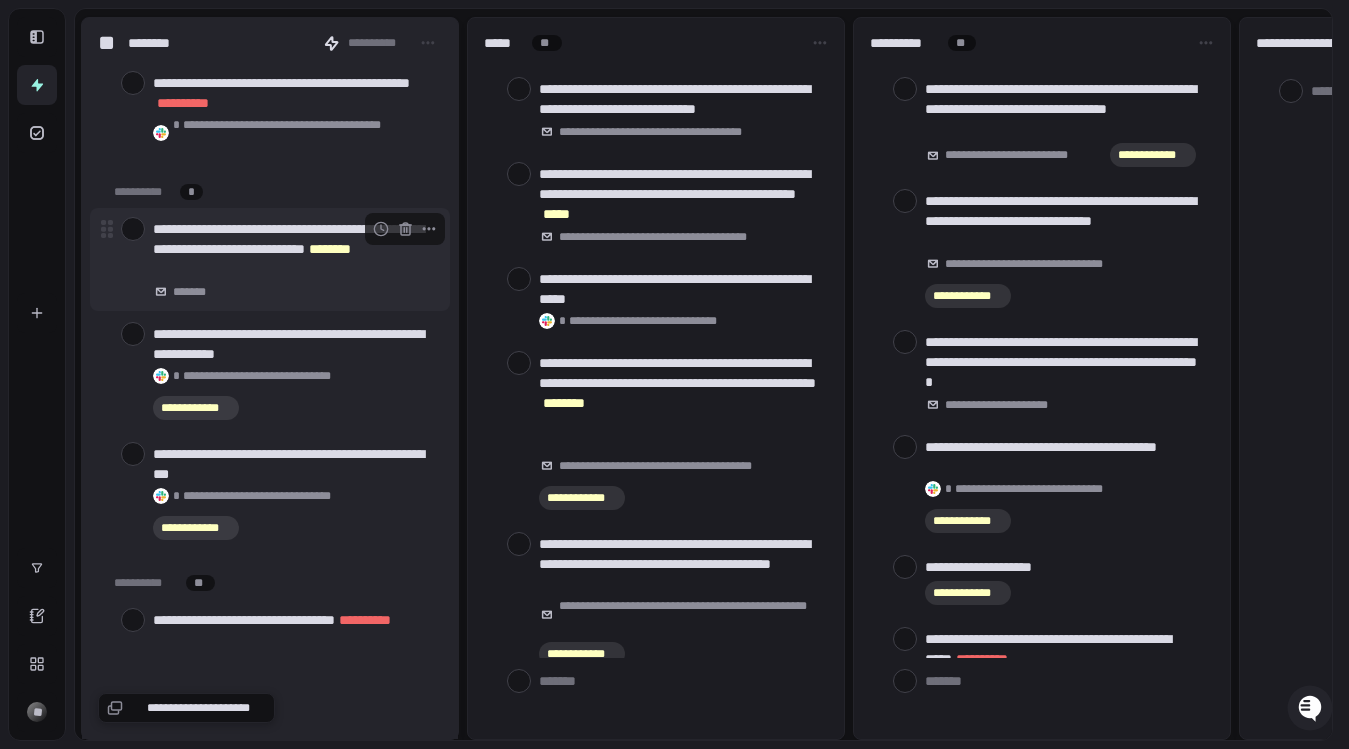 click at bounding box center (133, 229) 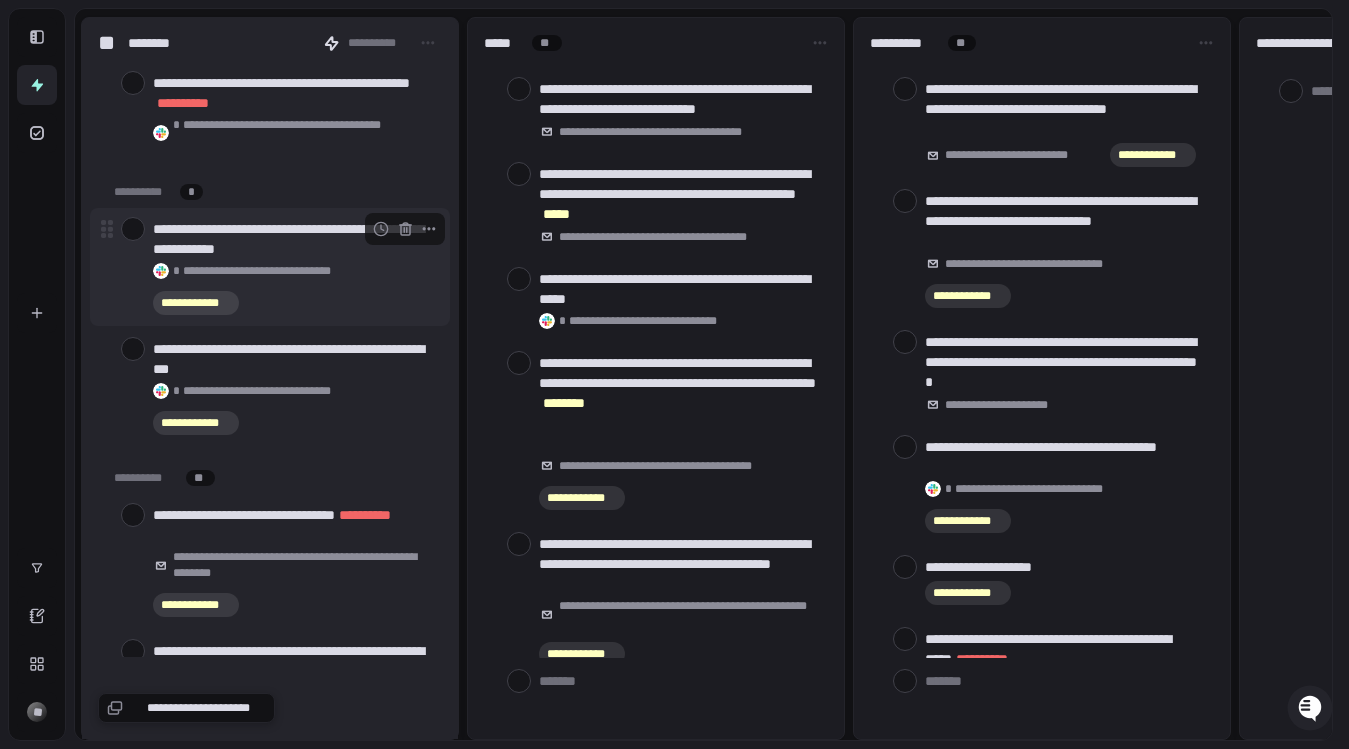 click at bounding box center [133, 229] 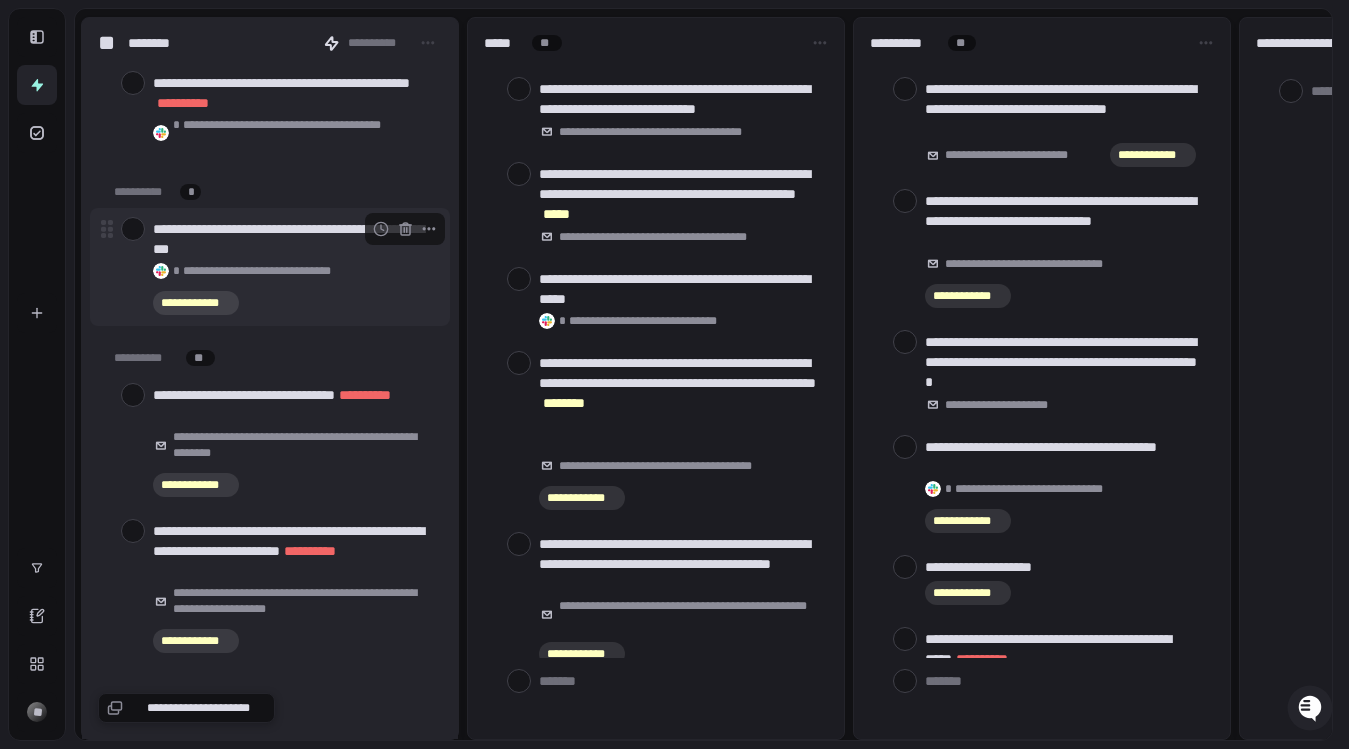click at bounding box center [133, 229] 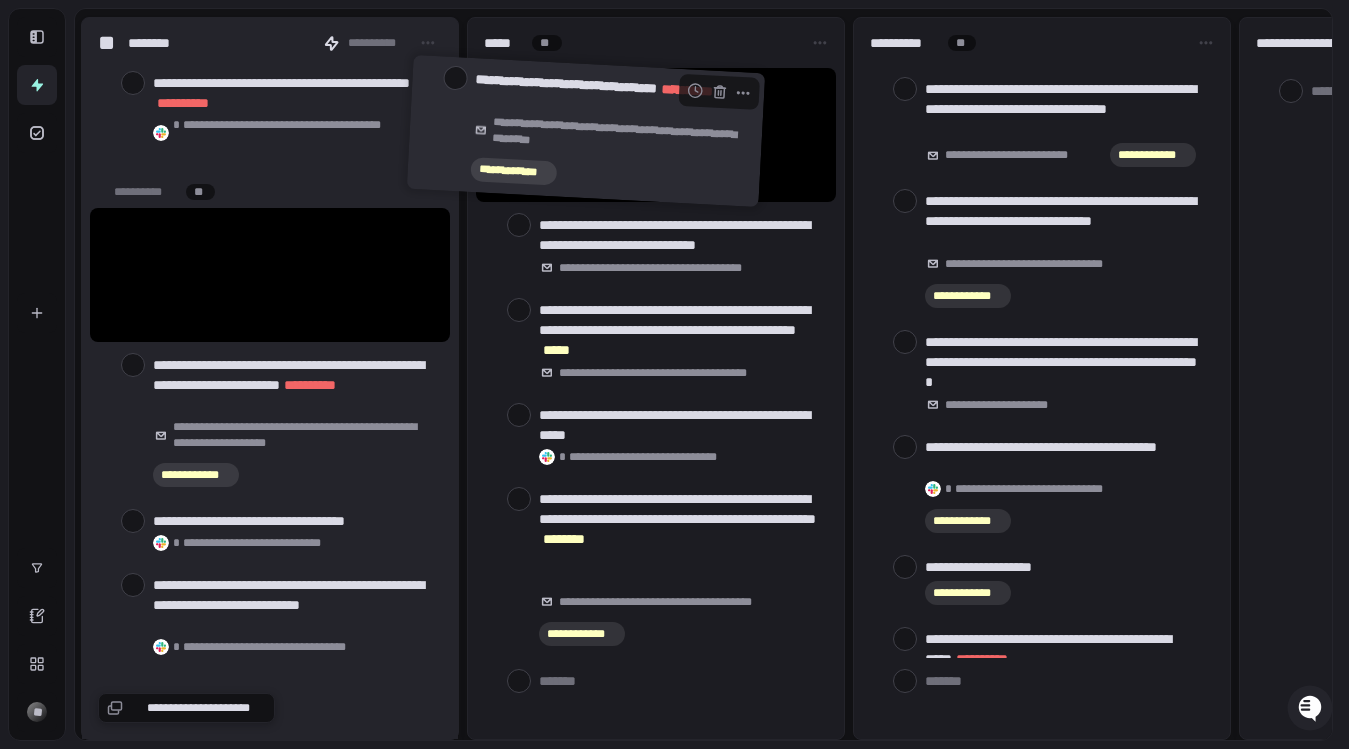 drag, startPoint x: 277, startPoint y: 253, endPoint x: 596, endPoint y: 109, distance: 349.99573 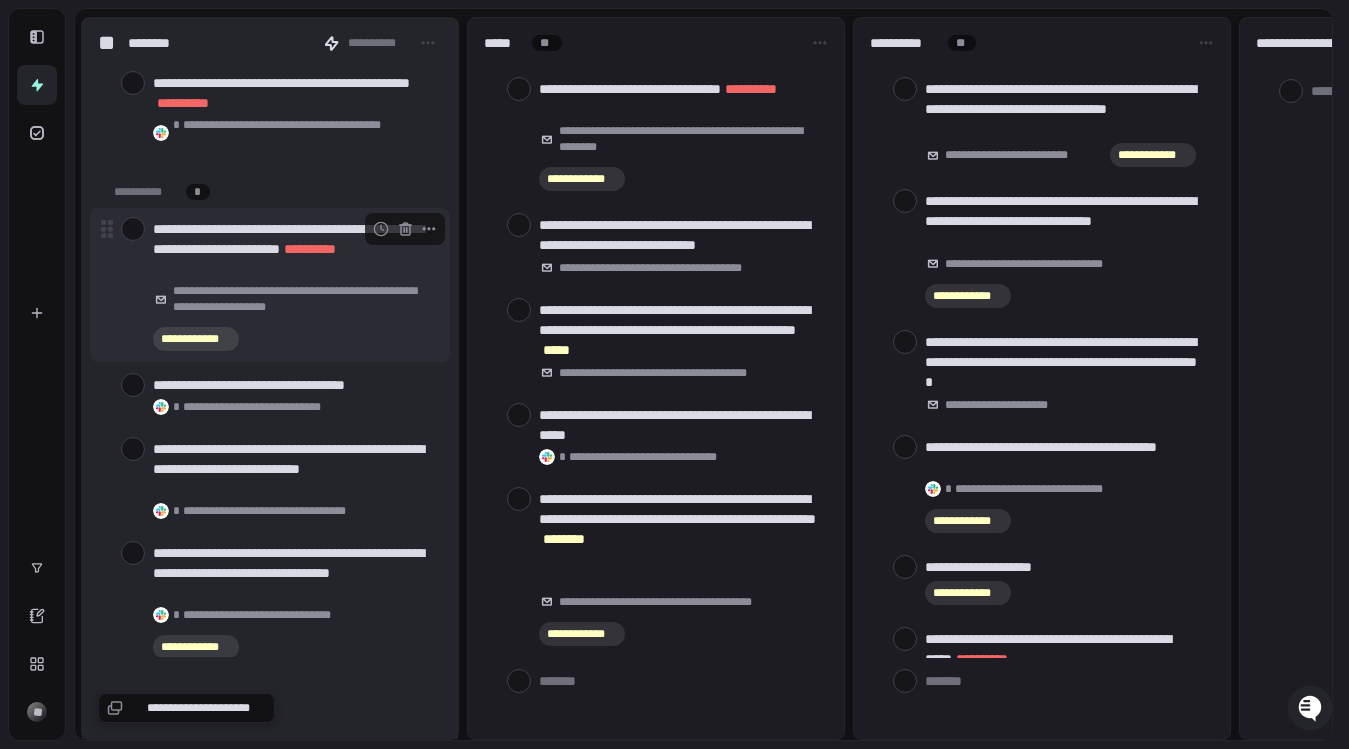 click at bounding box center (133, 229) 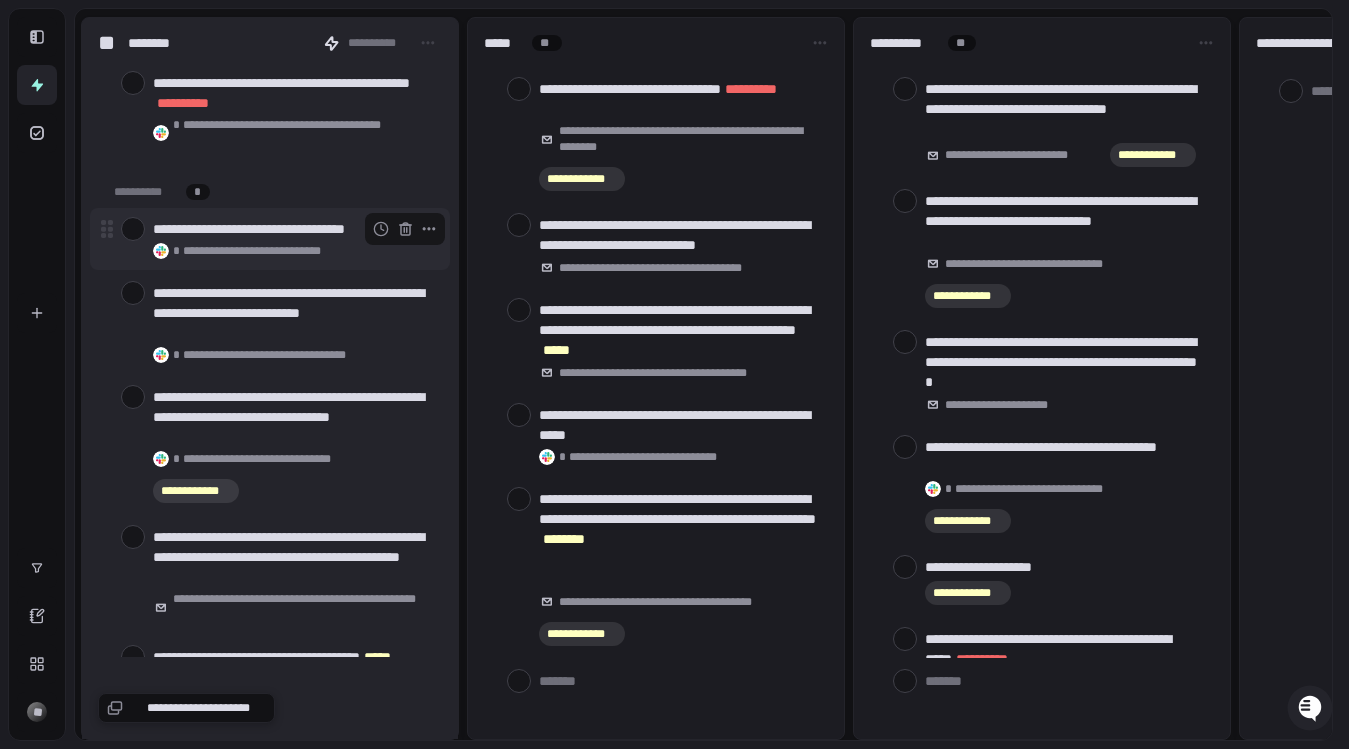 click at bounding box center [133, 229] 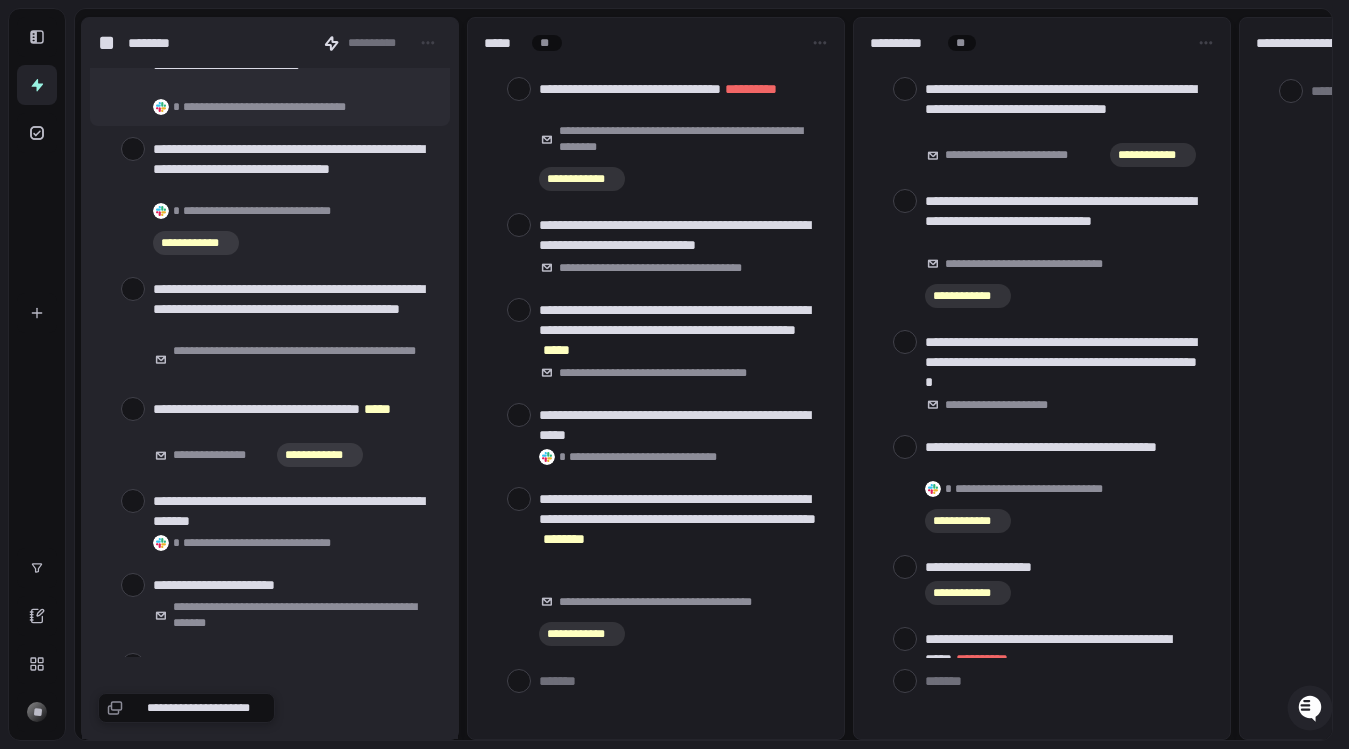 scroll, scrollTop: 292, scrollLeft: 0, axis: vertical 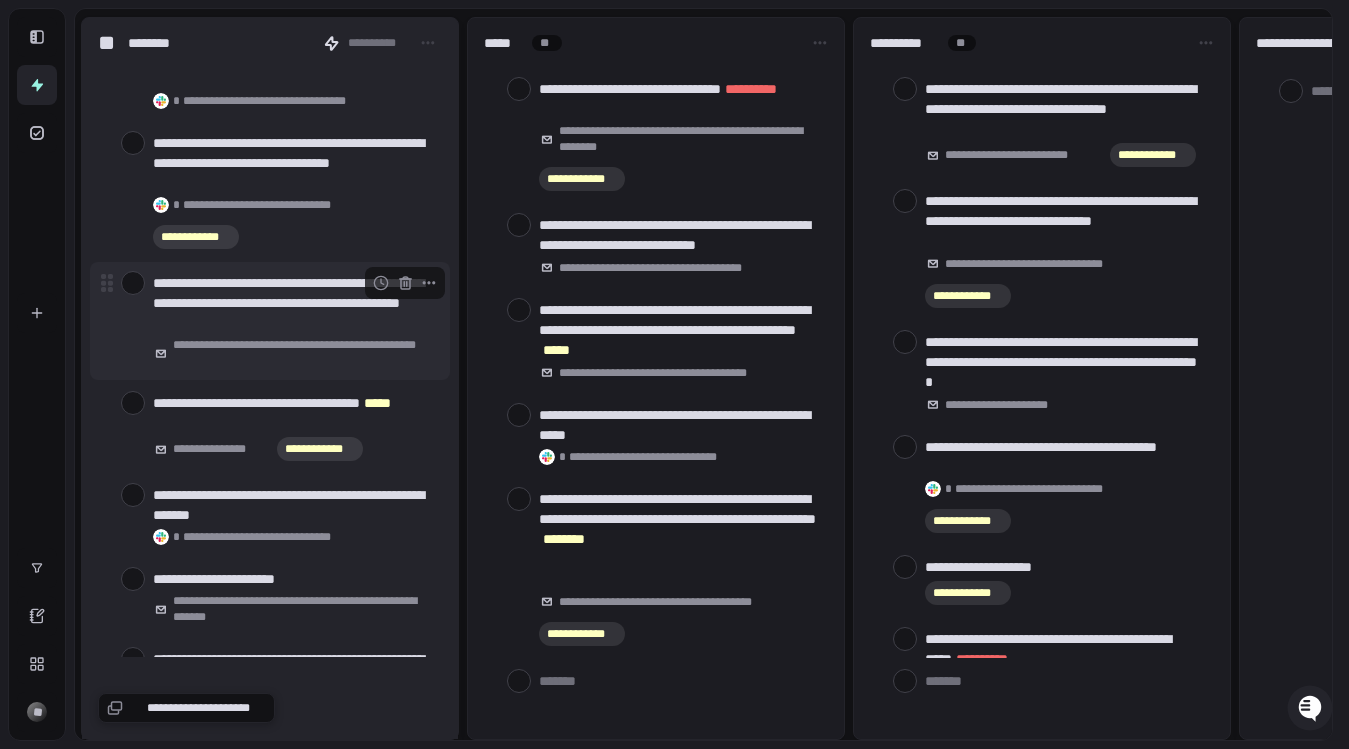 click at bounding box center [133, 283] 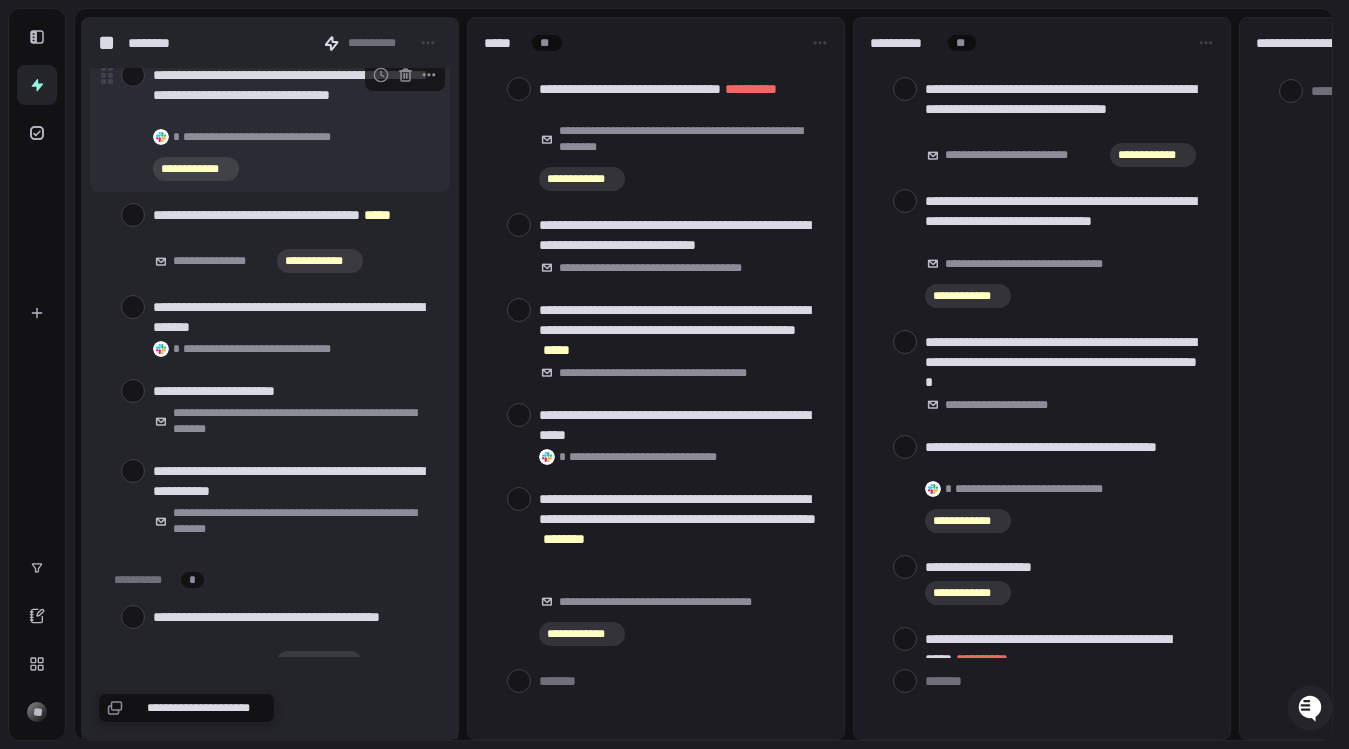 scroll, scrollTop: 363, scrollLeft: 0, axis: vertical 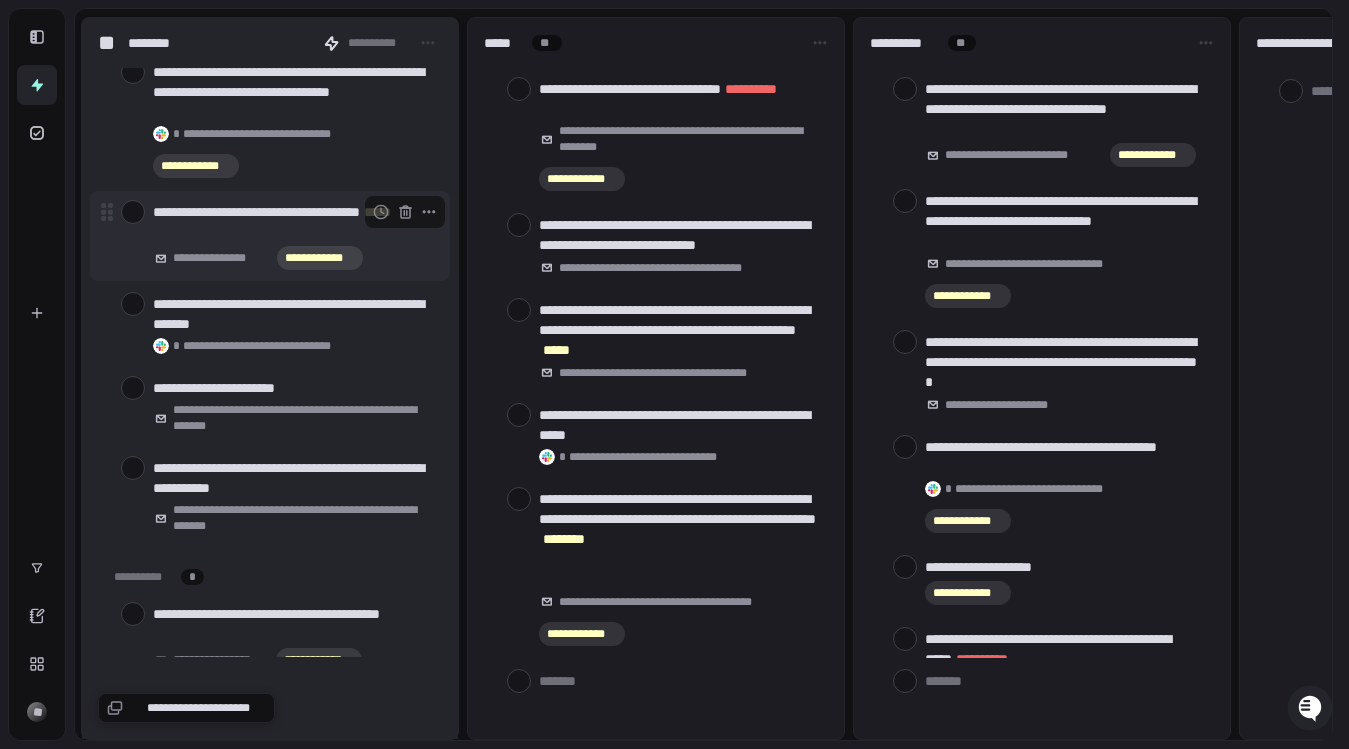 click at bounding box center [133, 212] 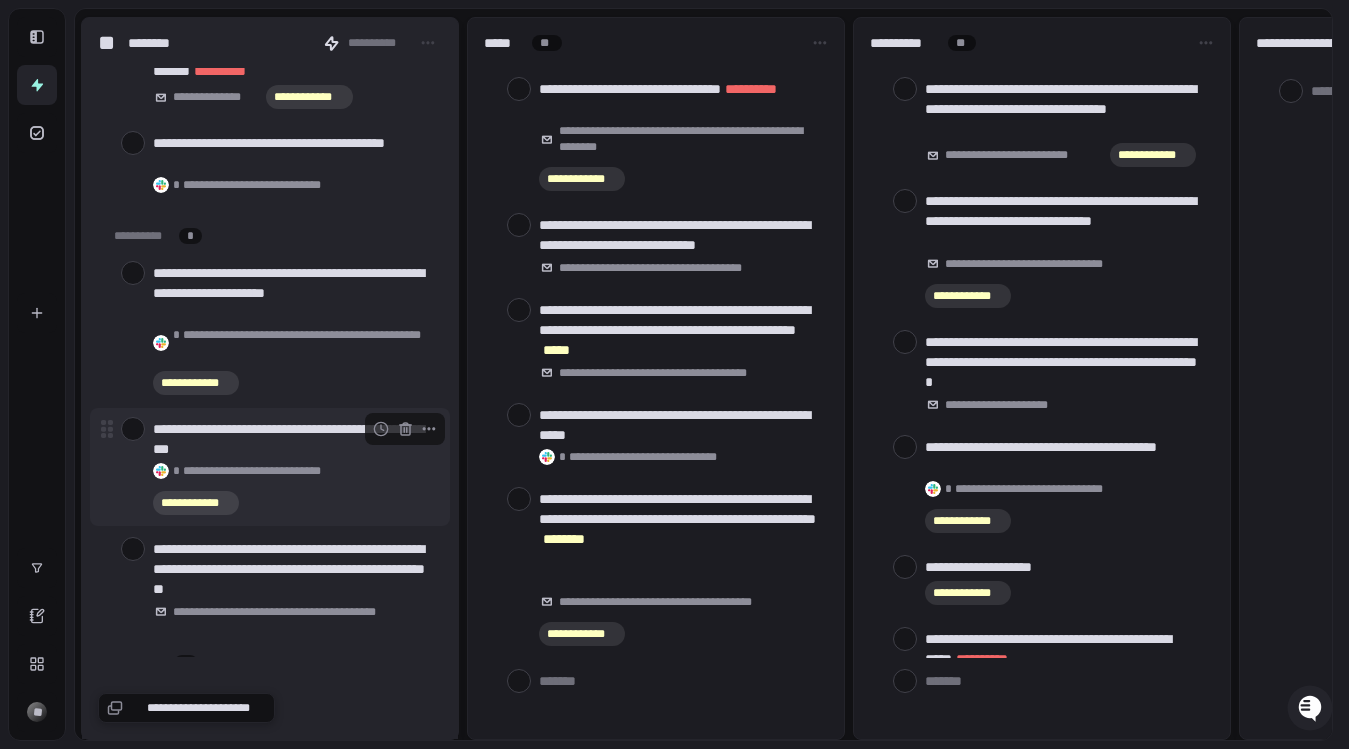 scroll, scrollTop: 2675, scrollLeft: 0, axis: vertical 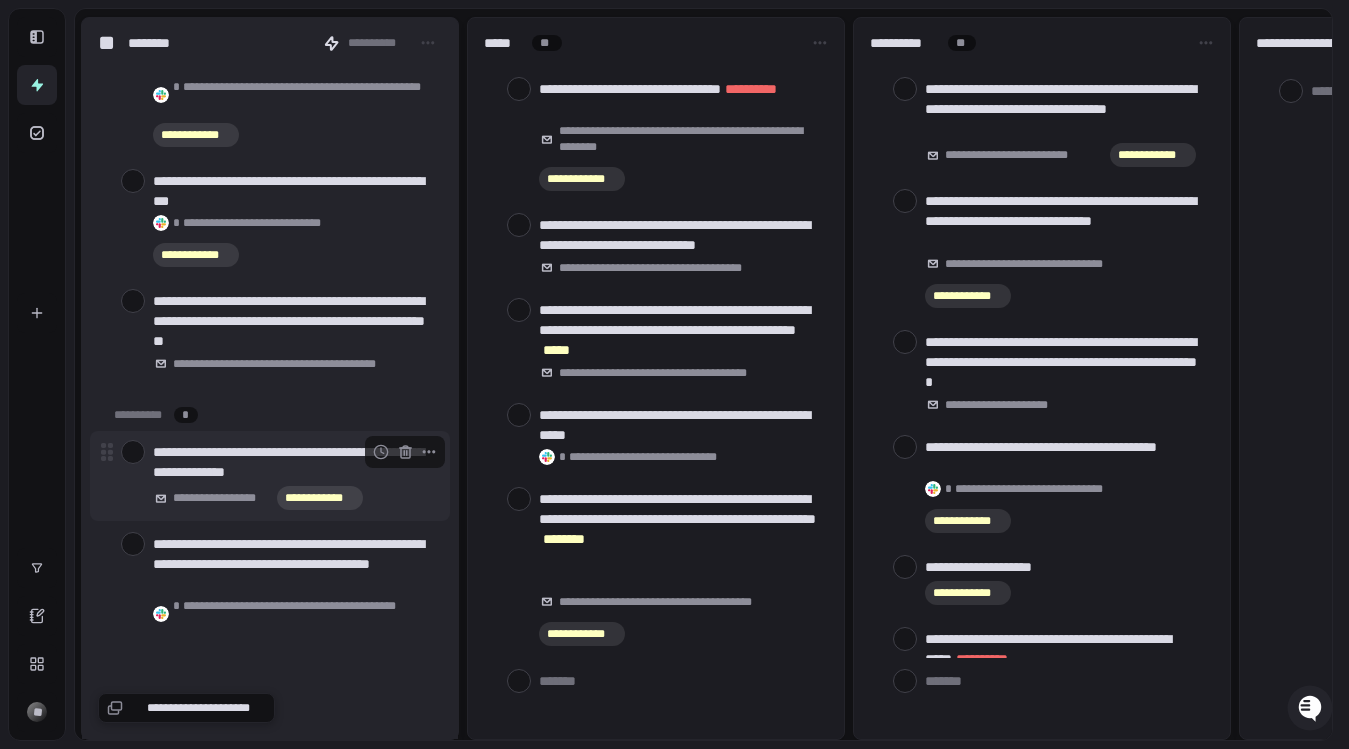 click at bounding box center [133, 452] 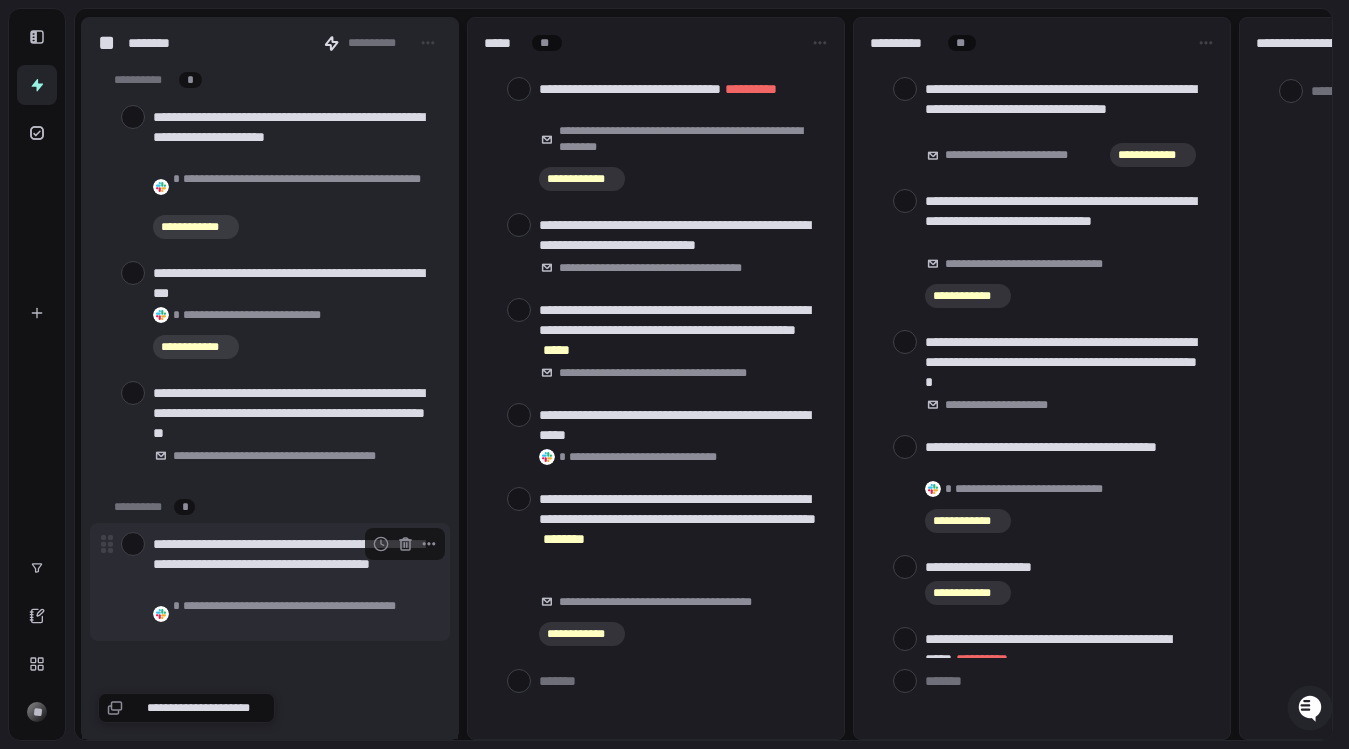 click at bounding box center (133, 544) 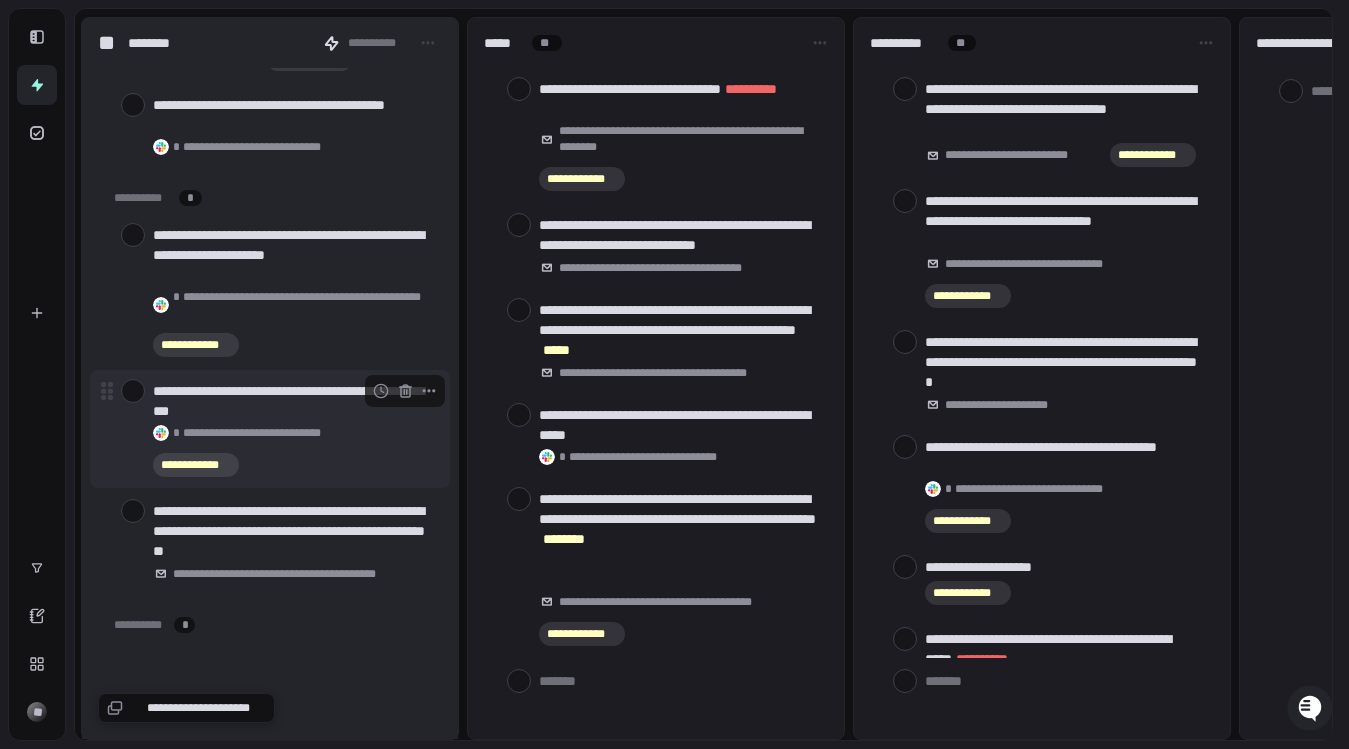 scroll, scrollTop: 2417, scrollLeft: 0, axis: vertical 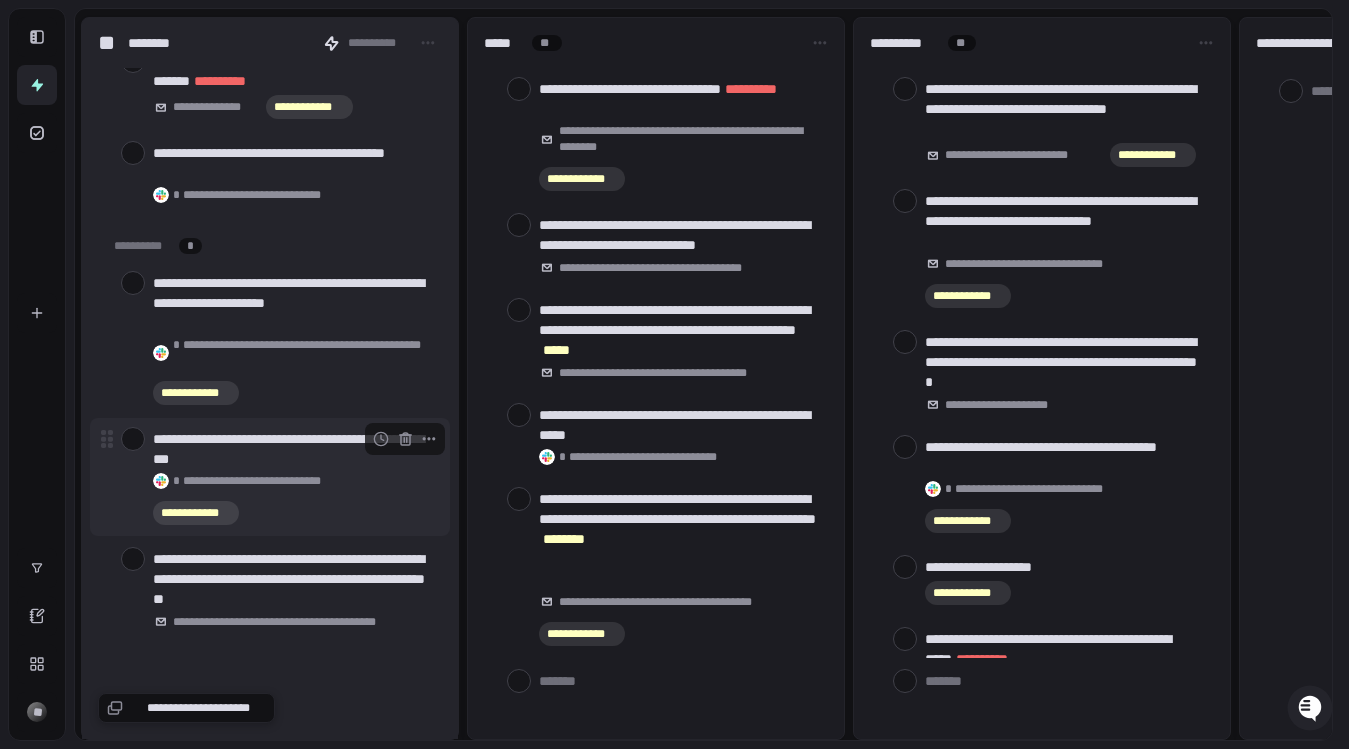 click at bounding box center (133, 439) 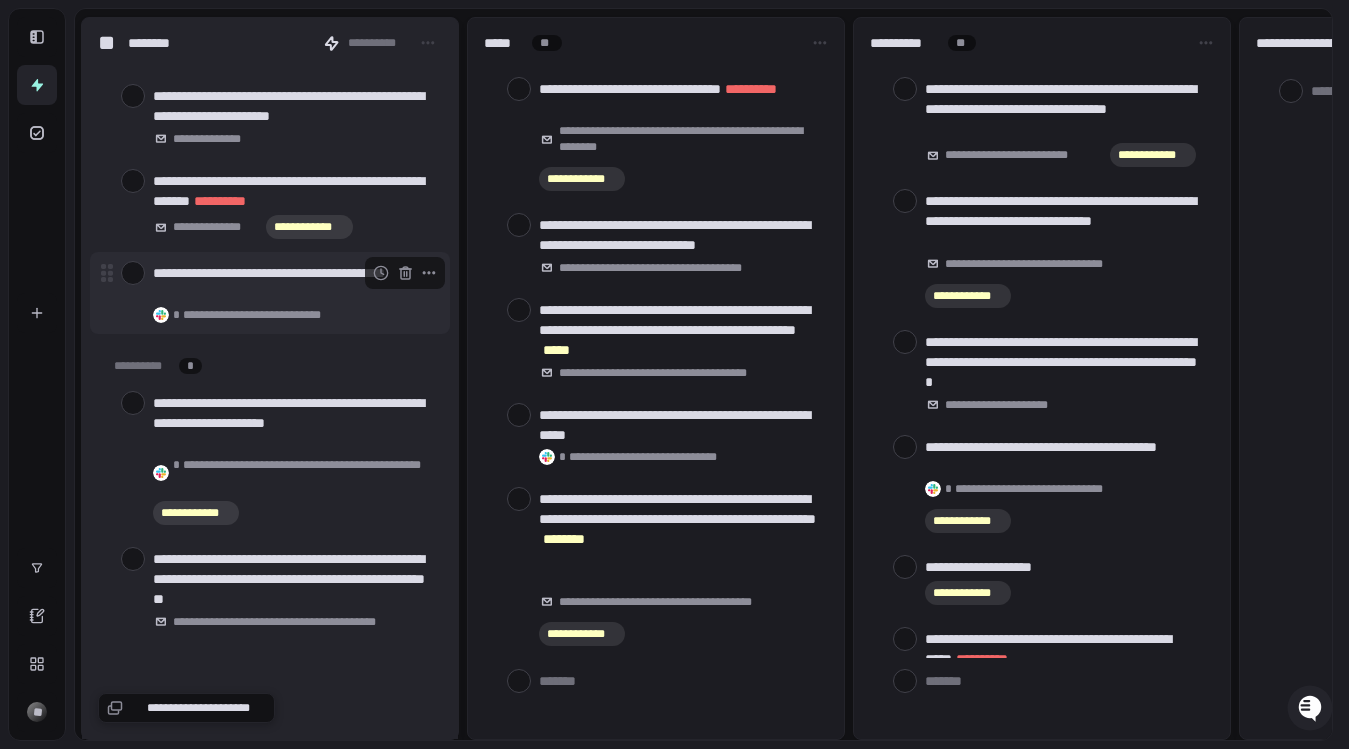 scroll, scrollTop: 2297, scrollLeft: 0, axis: vertical 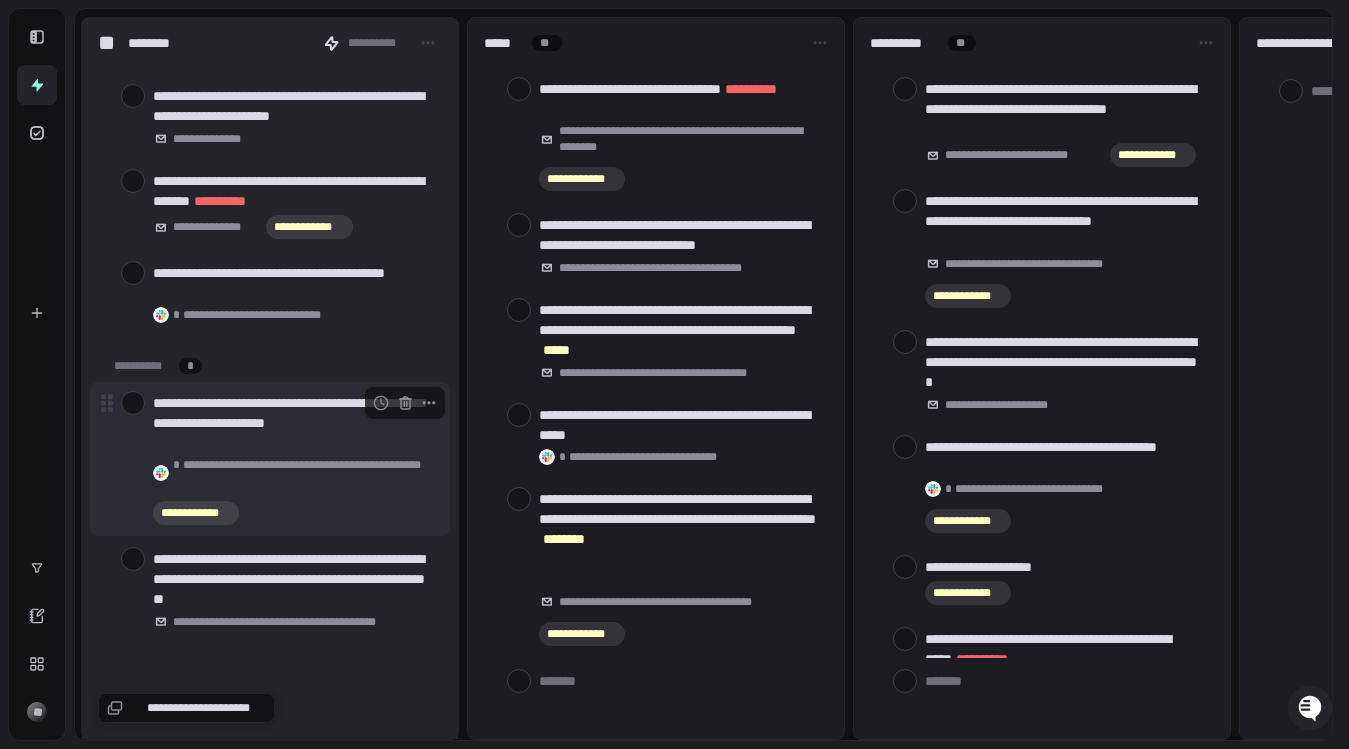 click at bounding box center [133, 403] 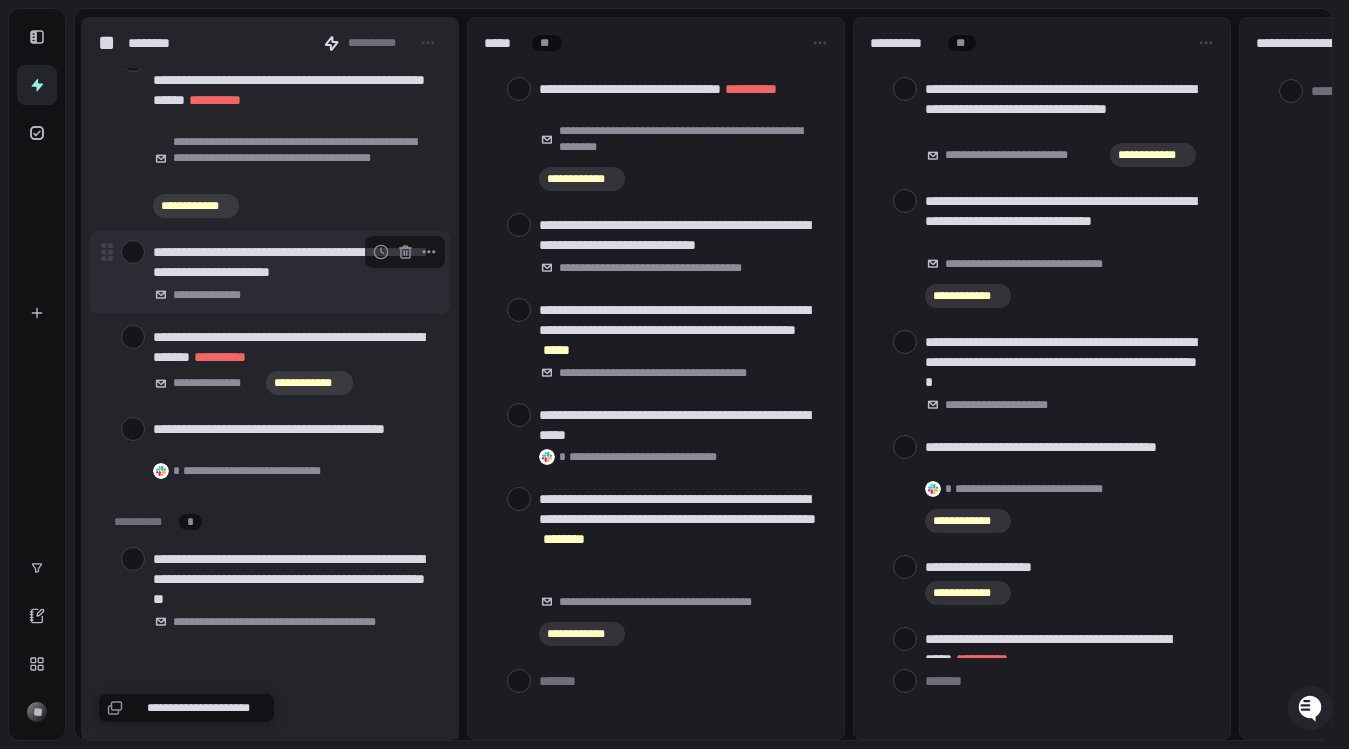 scroll, scrollTop: 2141, scrollLeft: 0, axis: vertical 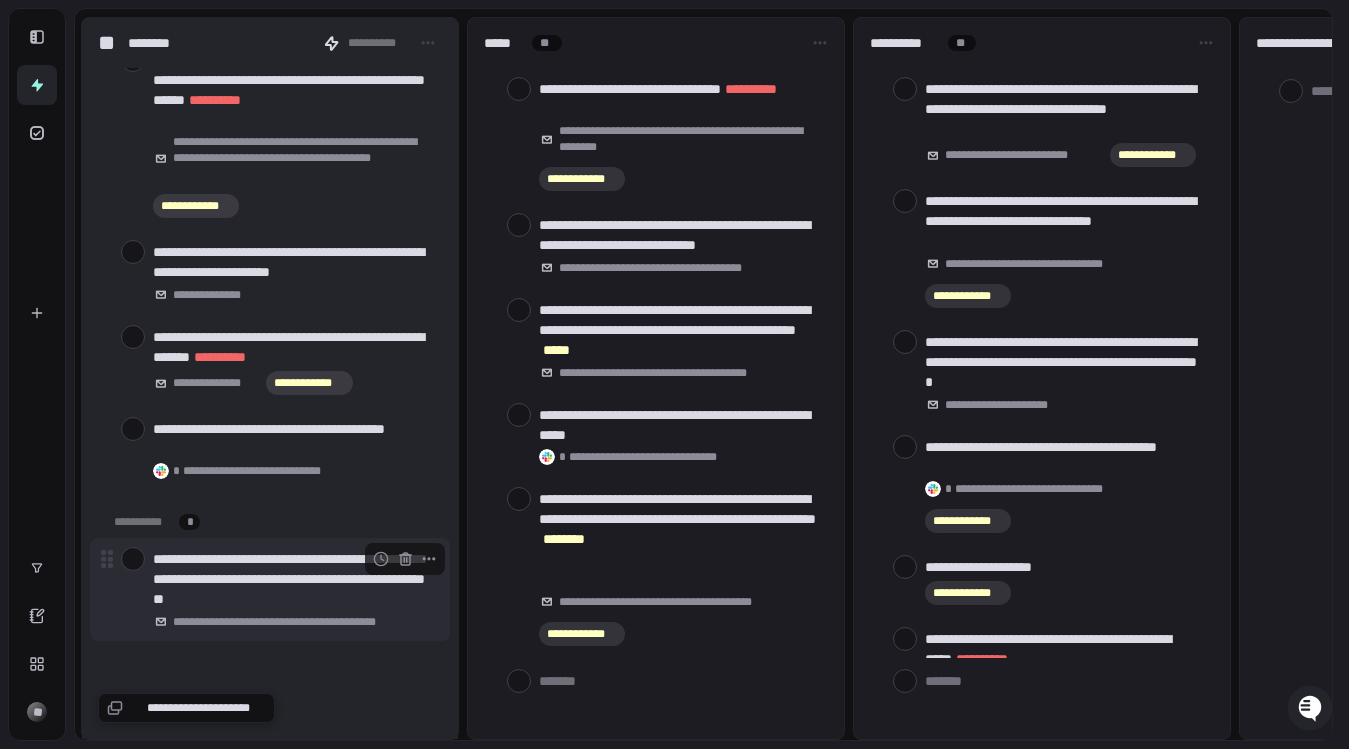 click at bounding box center [133, 559] 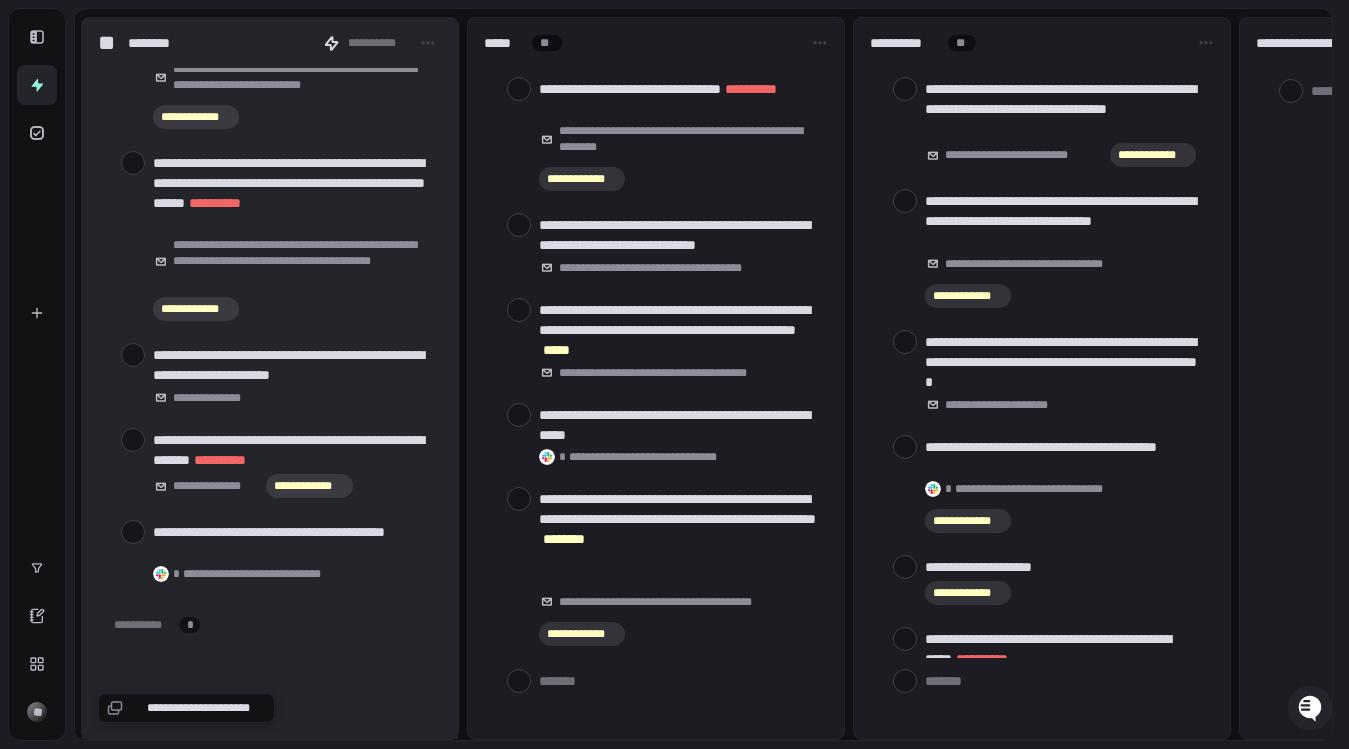 scroll, scrollTop: 1990, scrollLeft: 0, axis: vertical 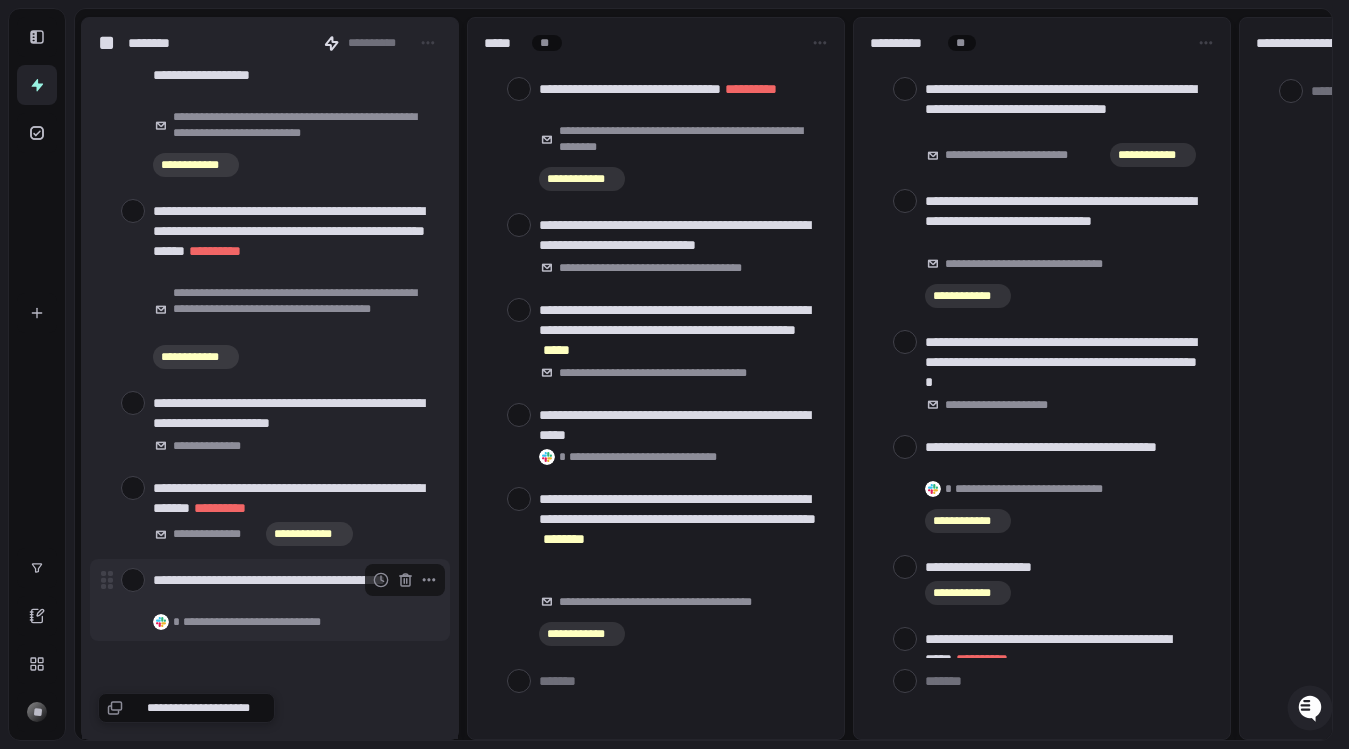 click at bounding box center [133, 580] 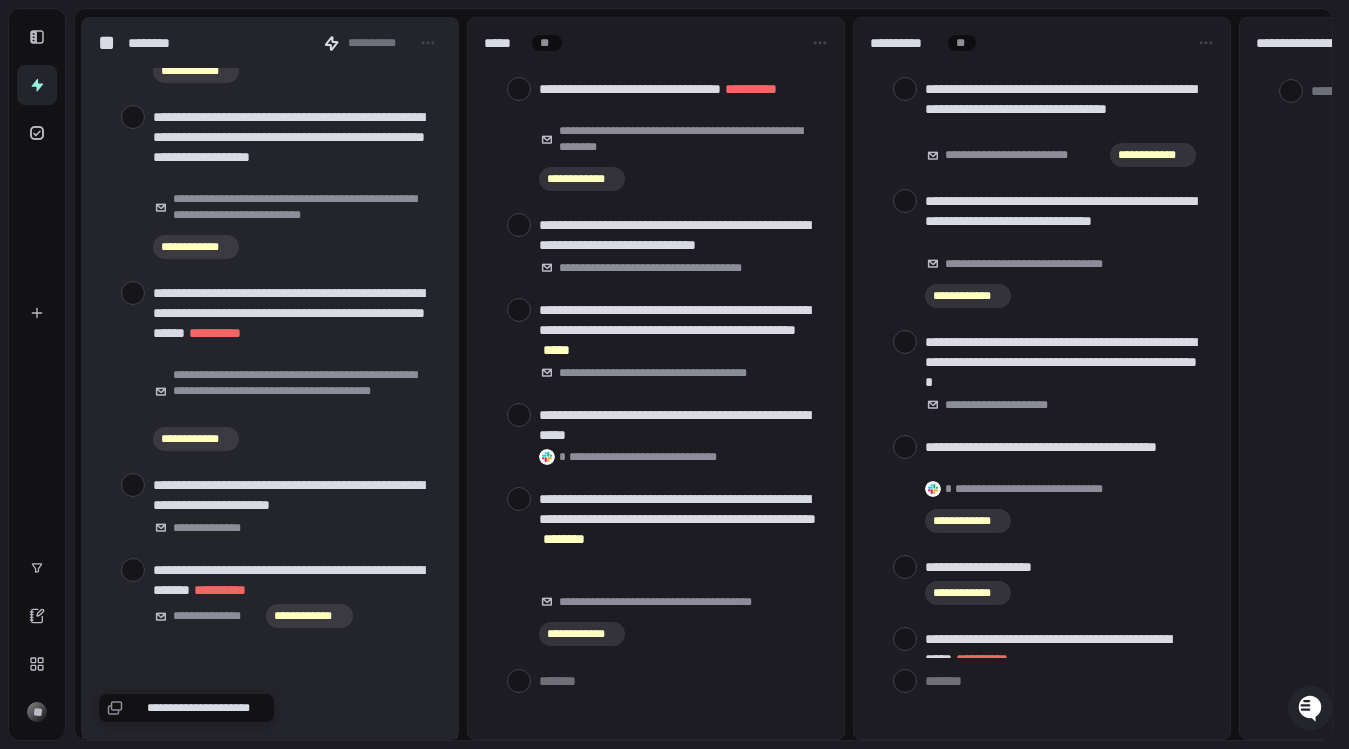 scroll, scrollTop: 1906, scrollLeft: 0, axis: vertical 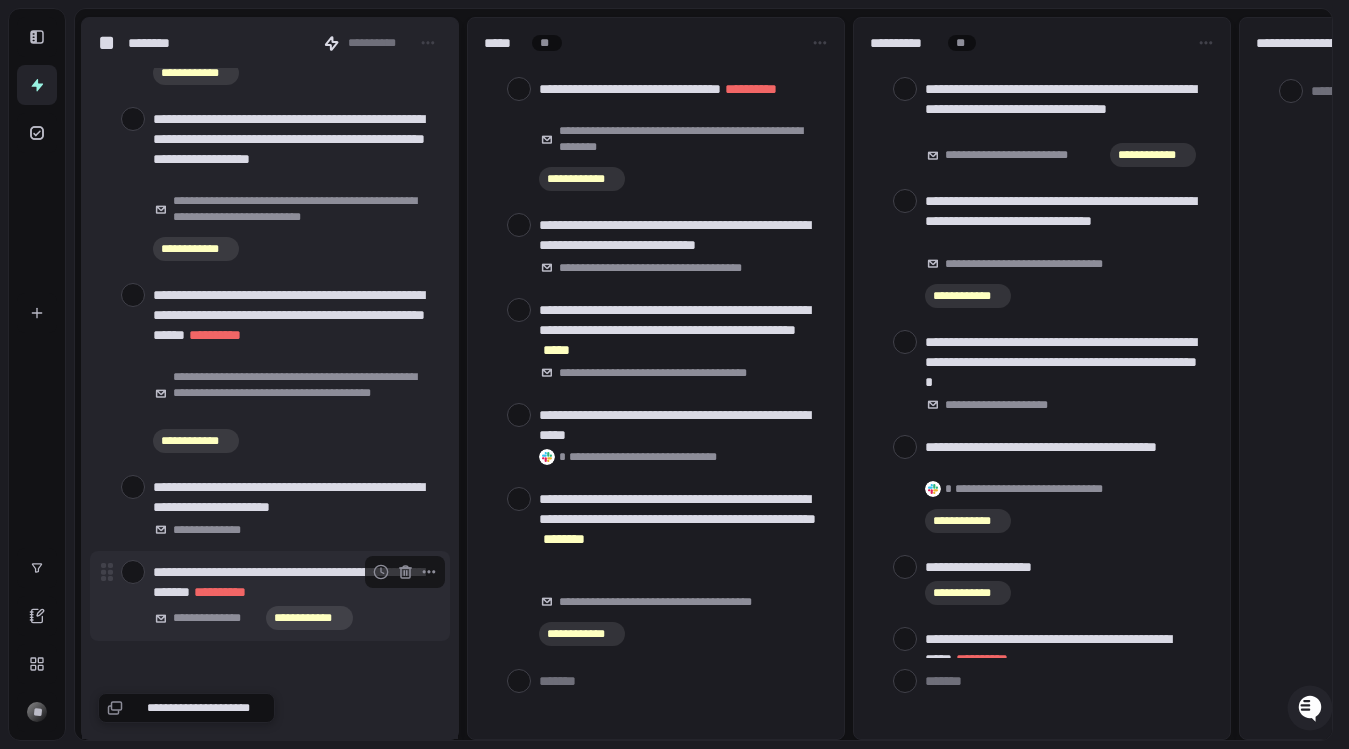 click at bounding box center (133, 572) 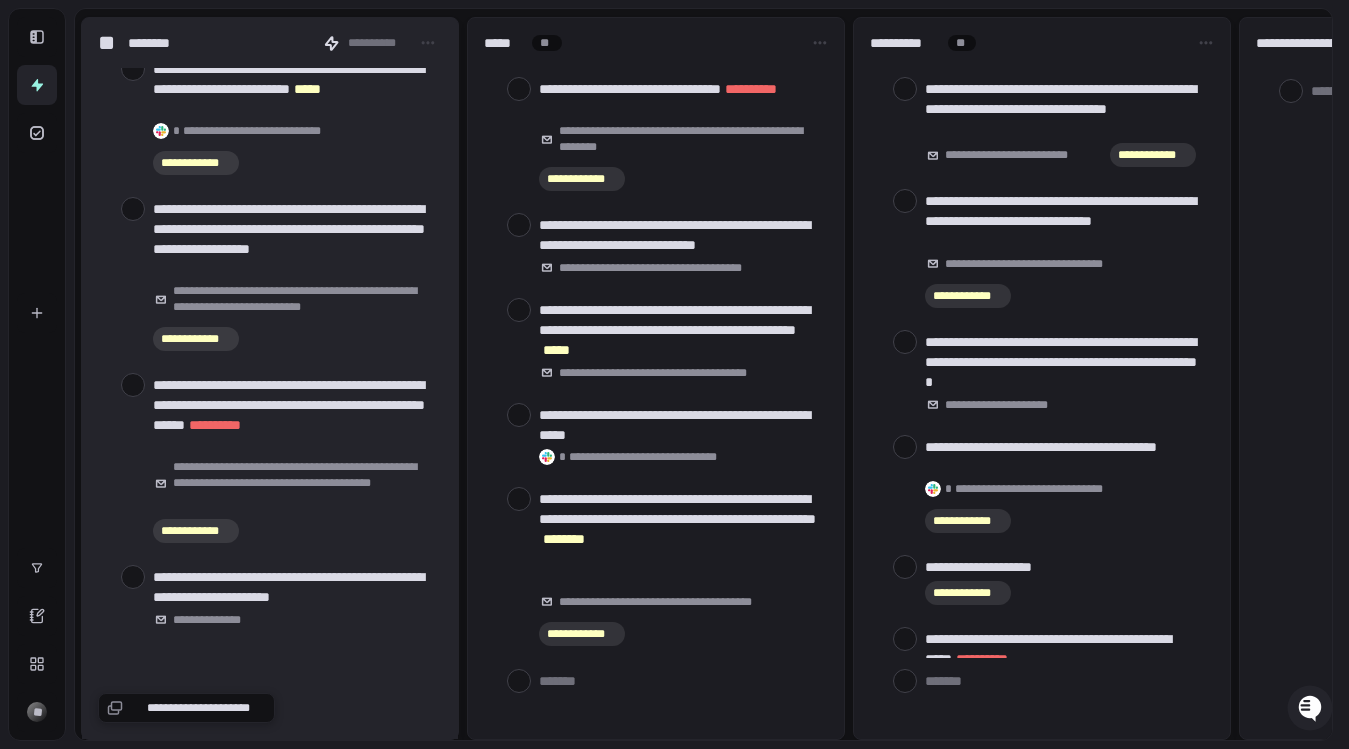 scroll, scrollTop: 1814, scrollLeft: 0, axis: vertical 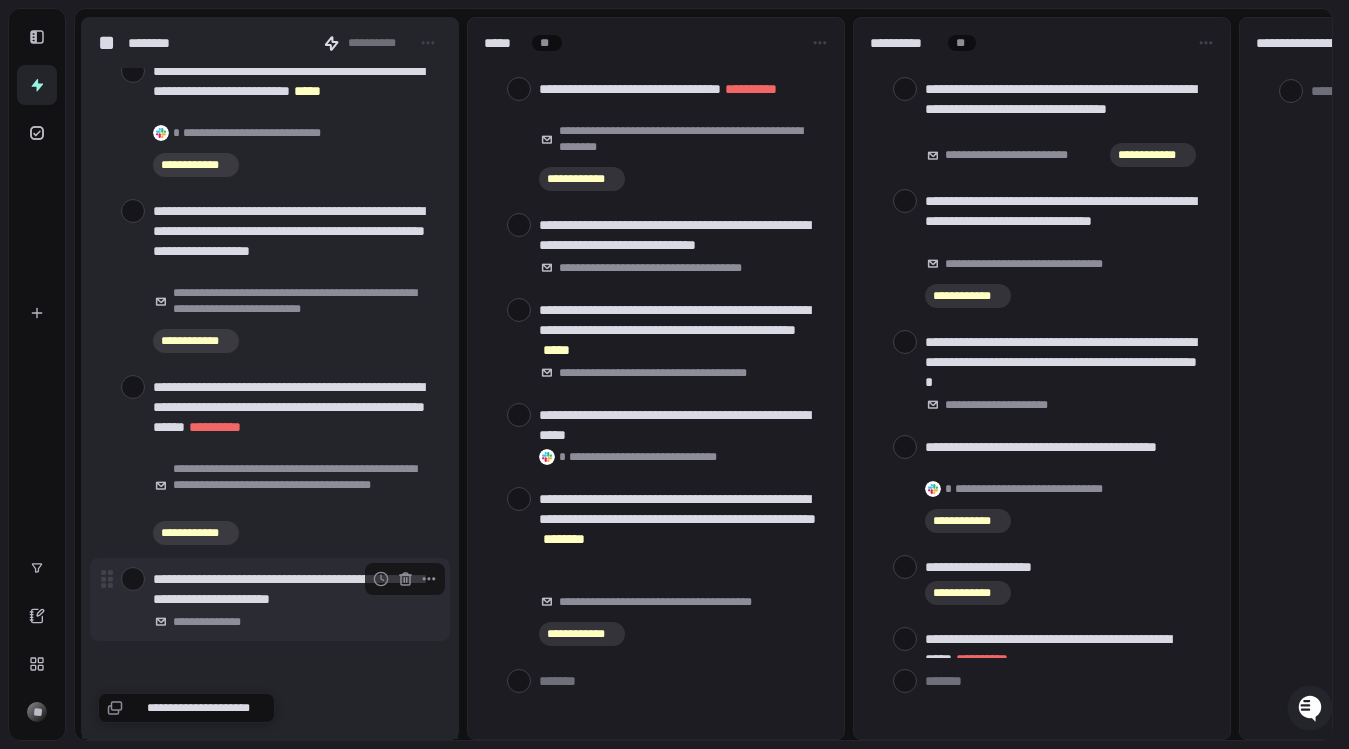 click at bounding box center [133, 579] 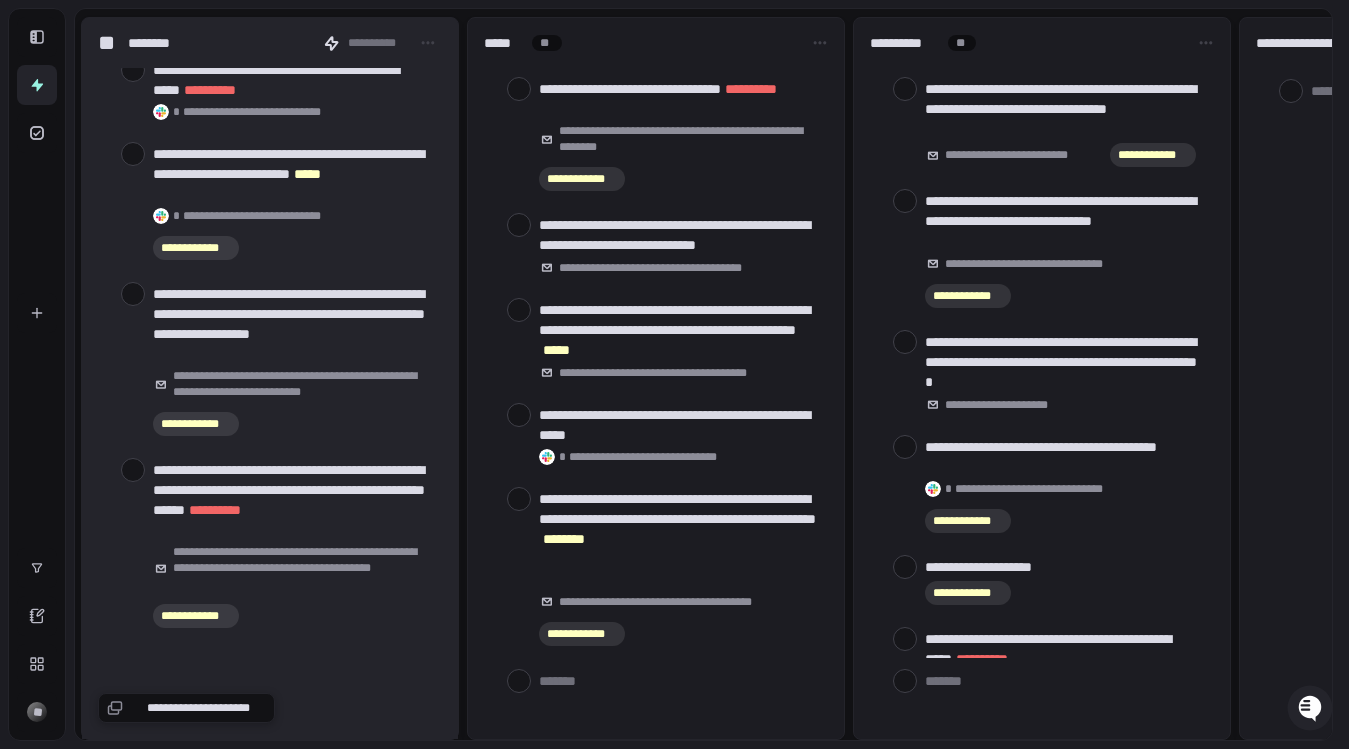 scroll, scrollTop: 1729, scrollLeft: 0, axis: vertical 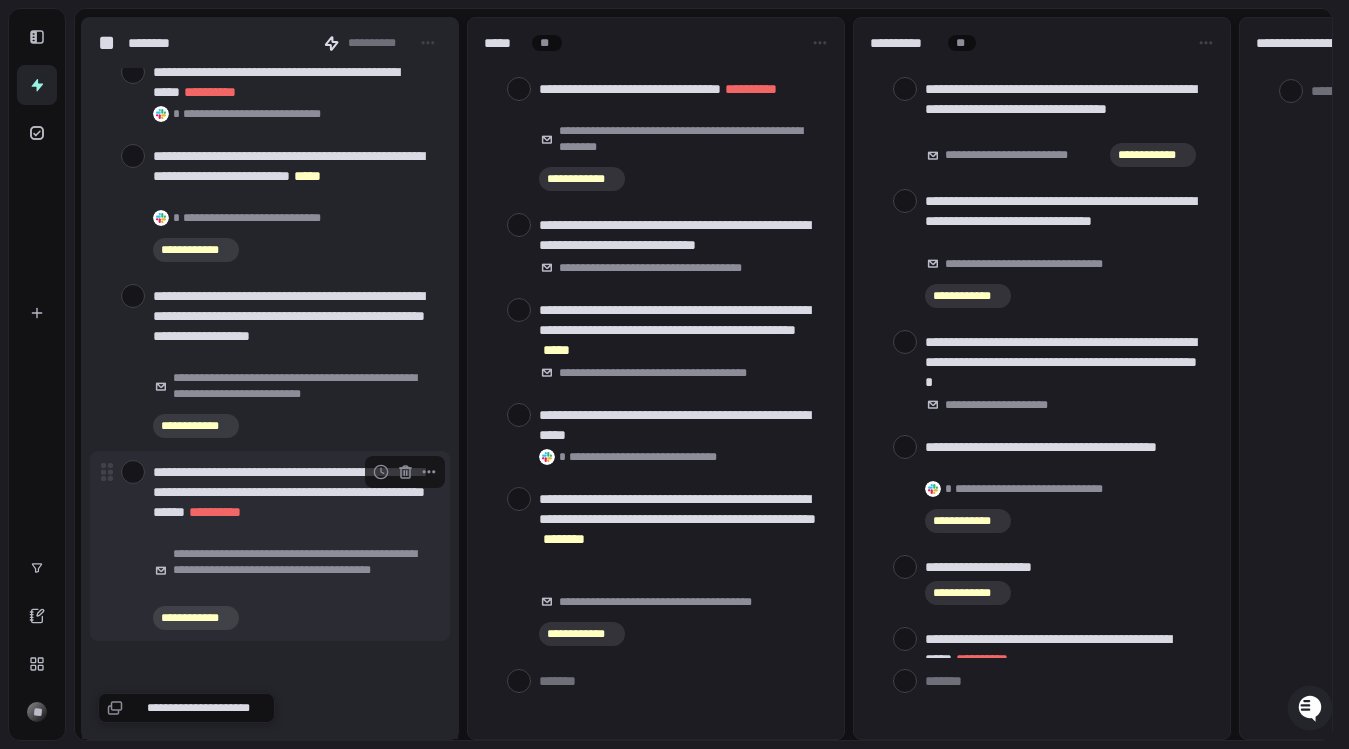 click on "**********" at bounding box center [270, 546] 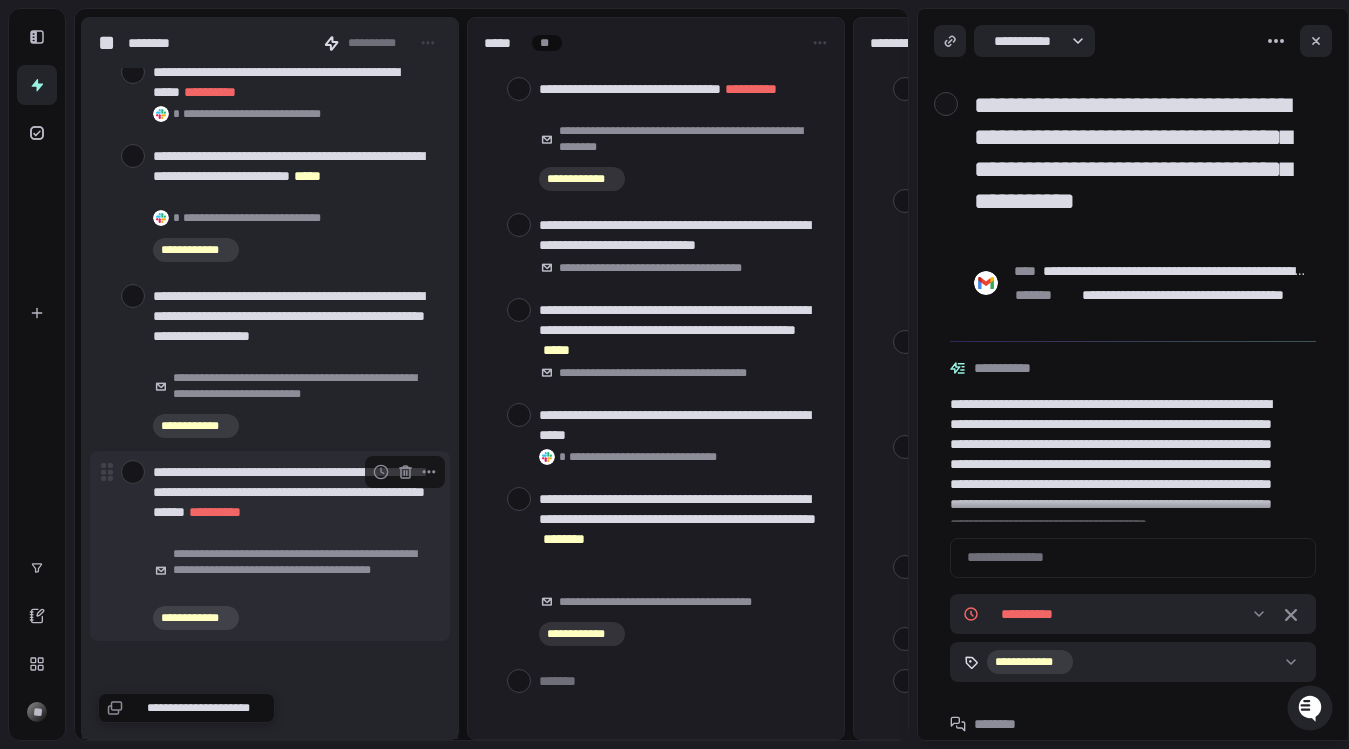 click at bounding box center (133, 472) 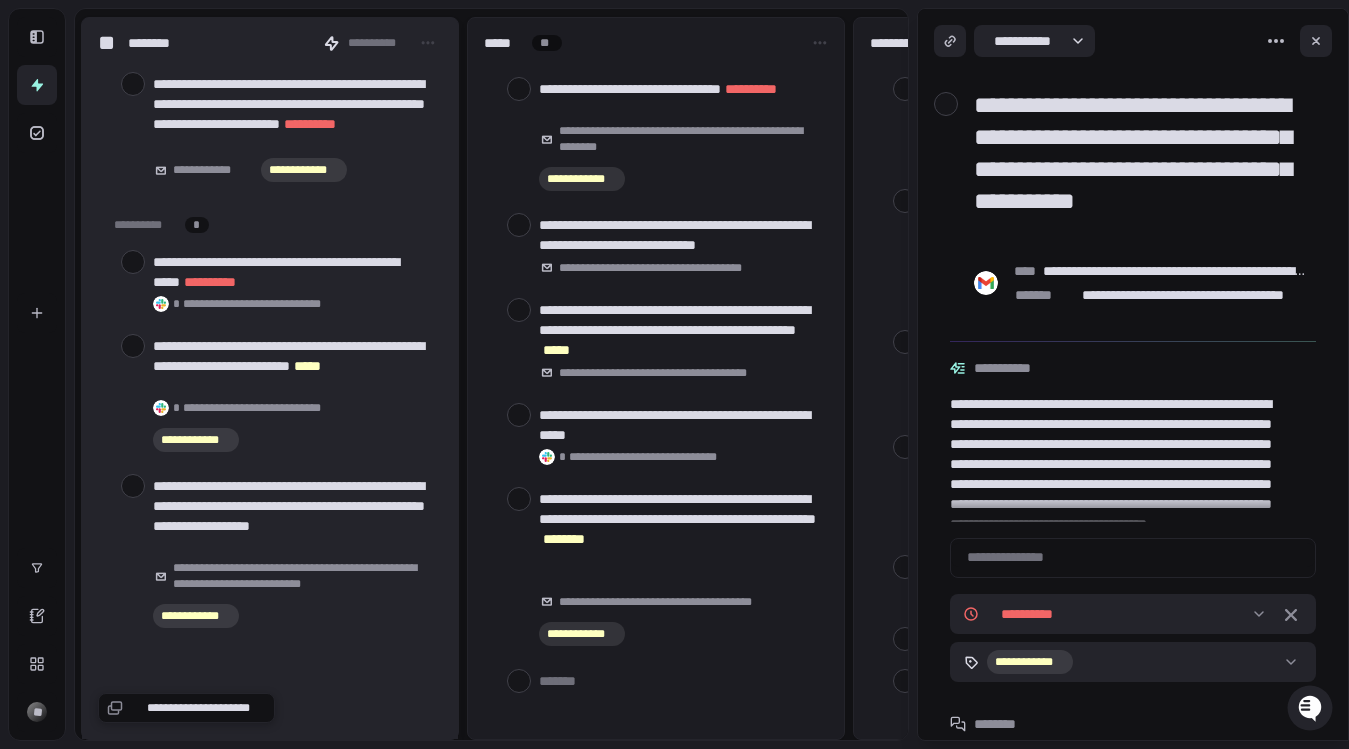 scroll, scrollTop: 1537, scrollLeft: 0, axis: vertical 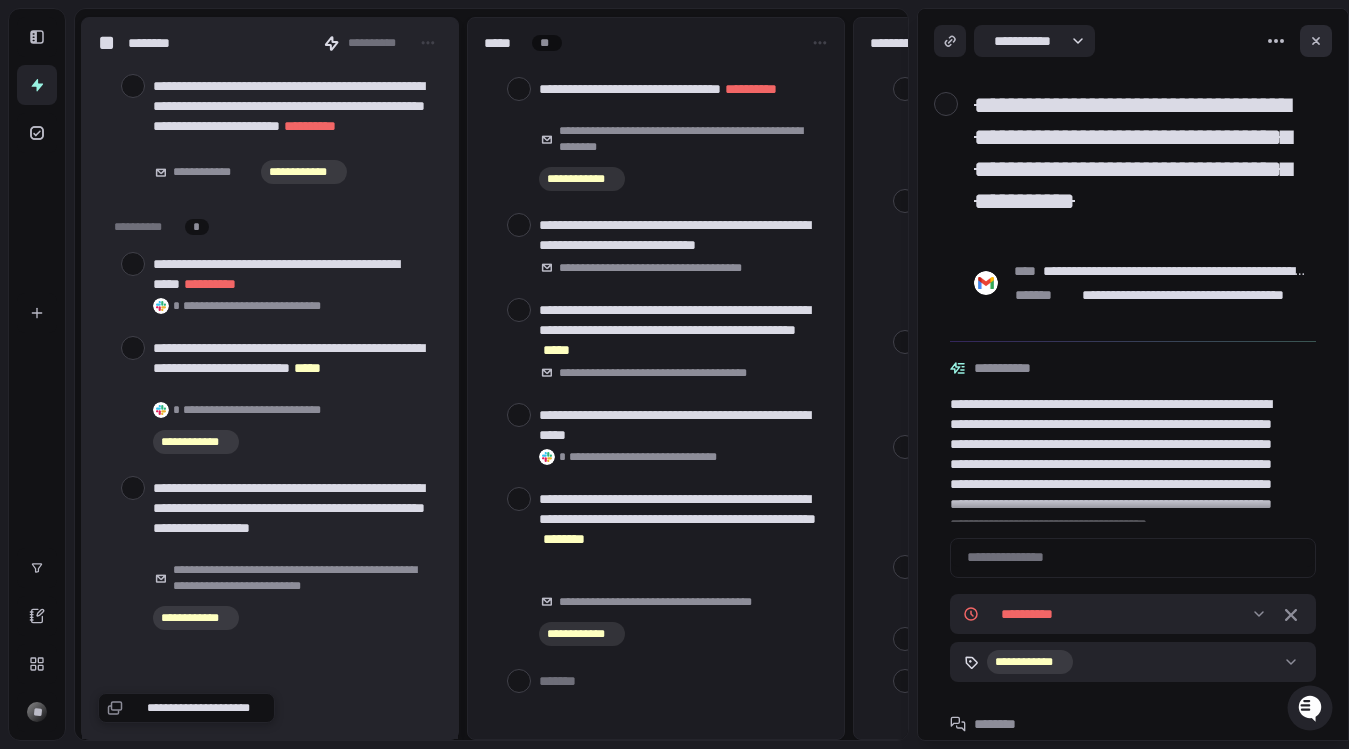 click at bounding box center (1316, 41) 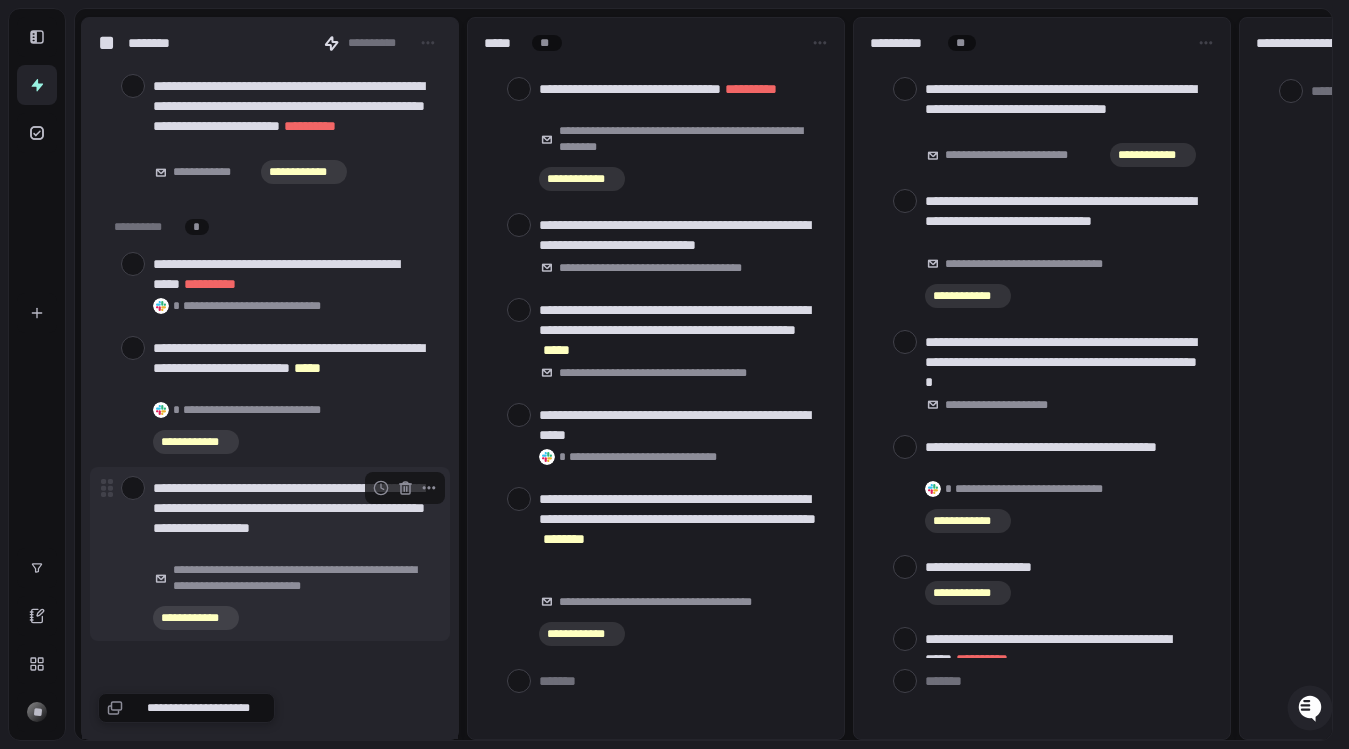 click at bounding box center [133, 488] 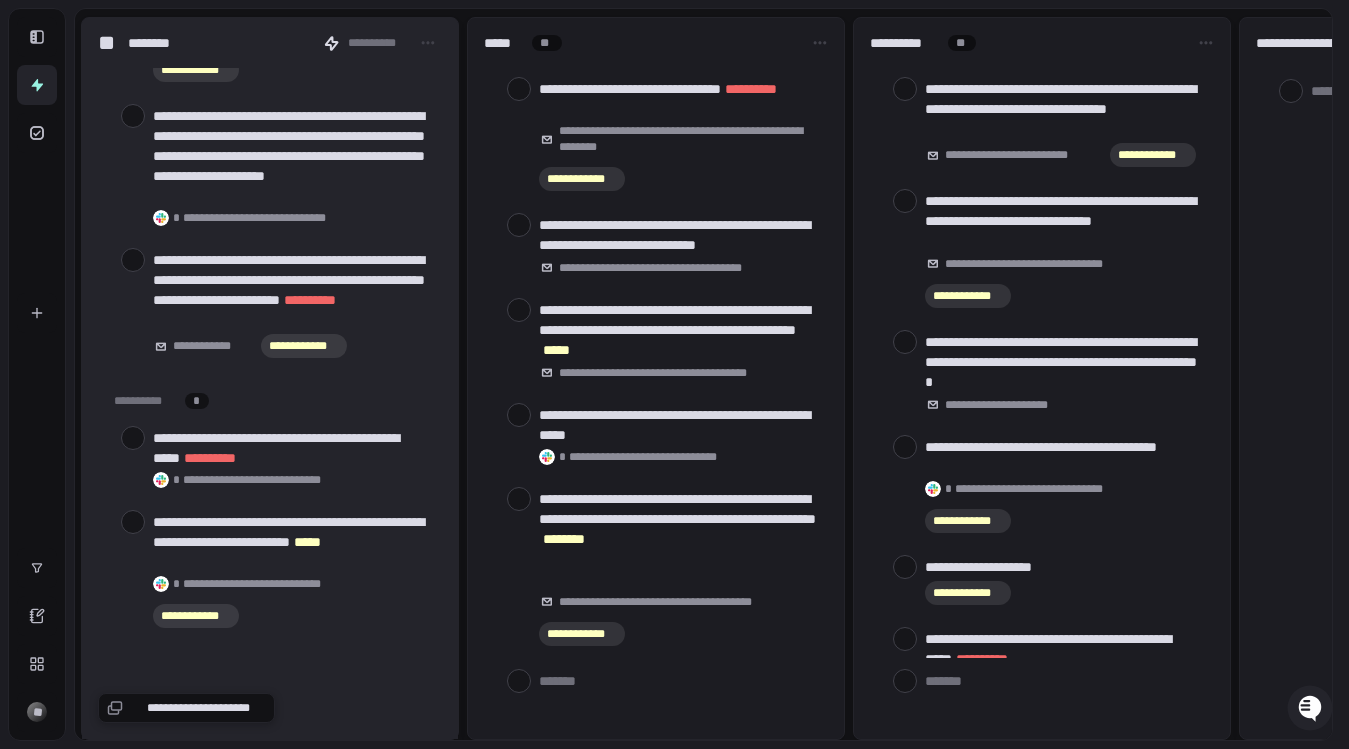 scroll, scrollTop: 1361, scrollLeft: 0, axis: vertical 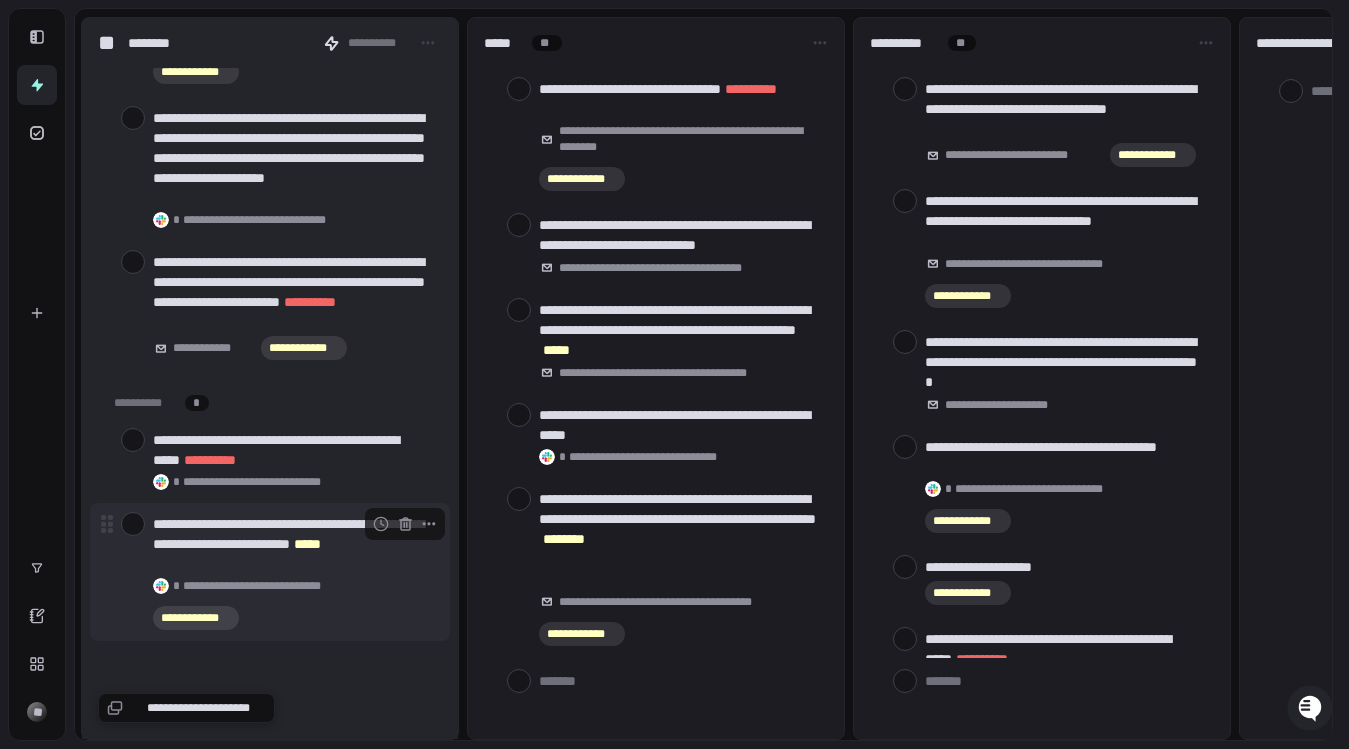 click at bounding box center (133, 524) 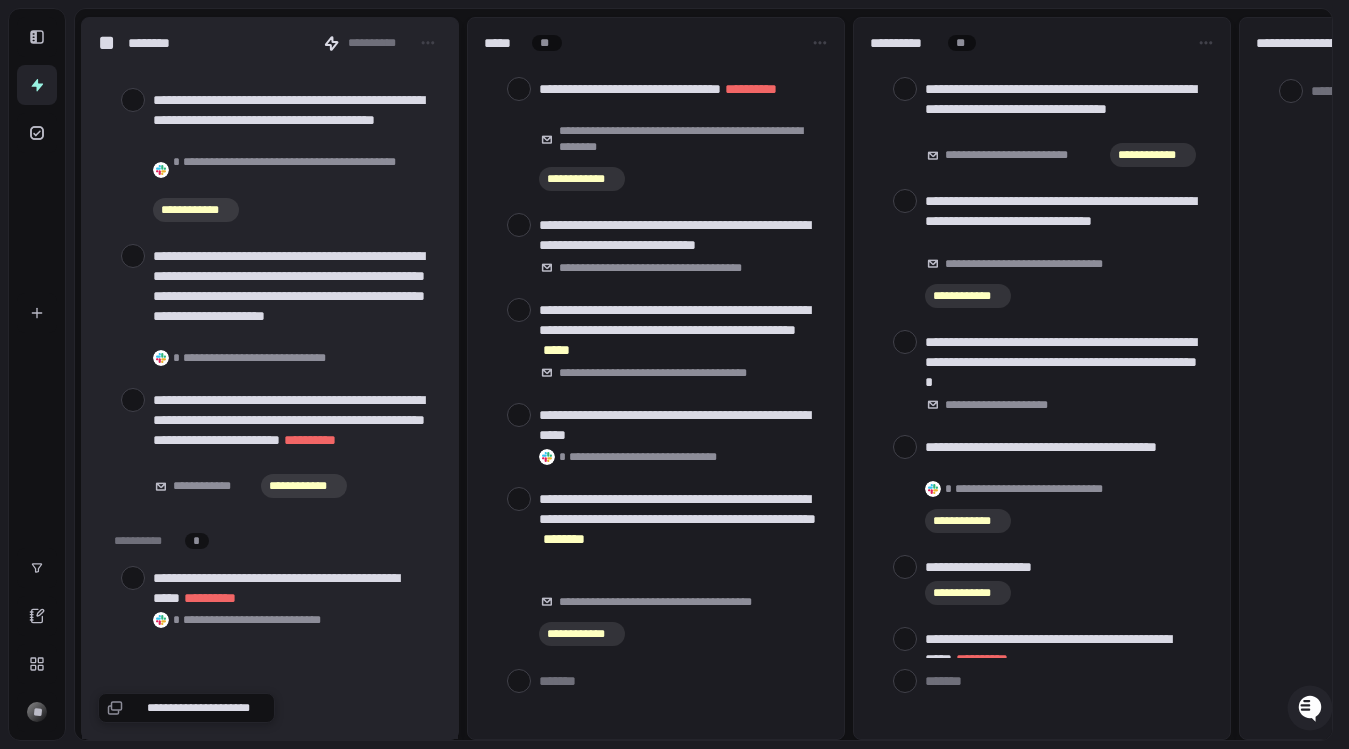 scroll, scrollTop: 1221, scrollLeft: 0, axis: vertical 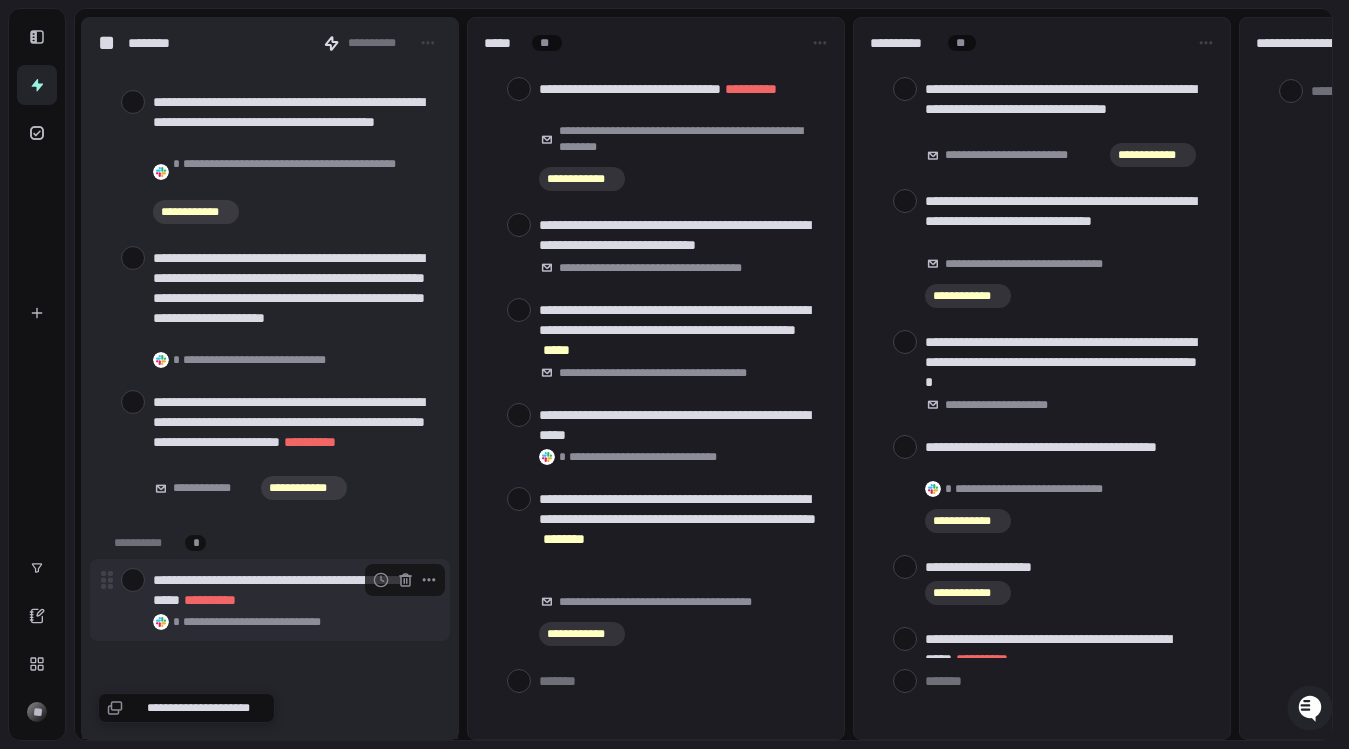 click at bounding box center (133, 580) 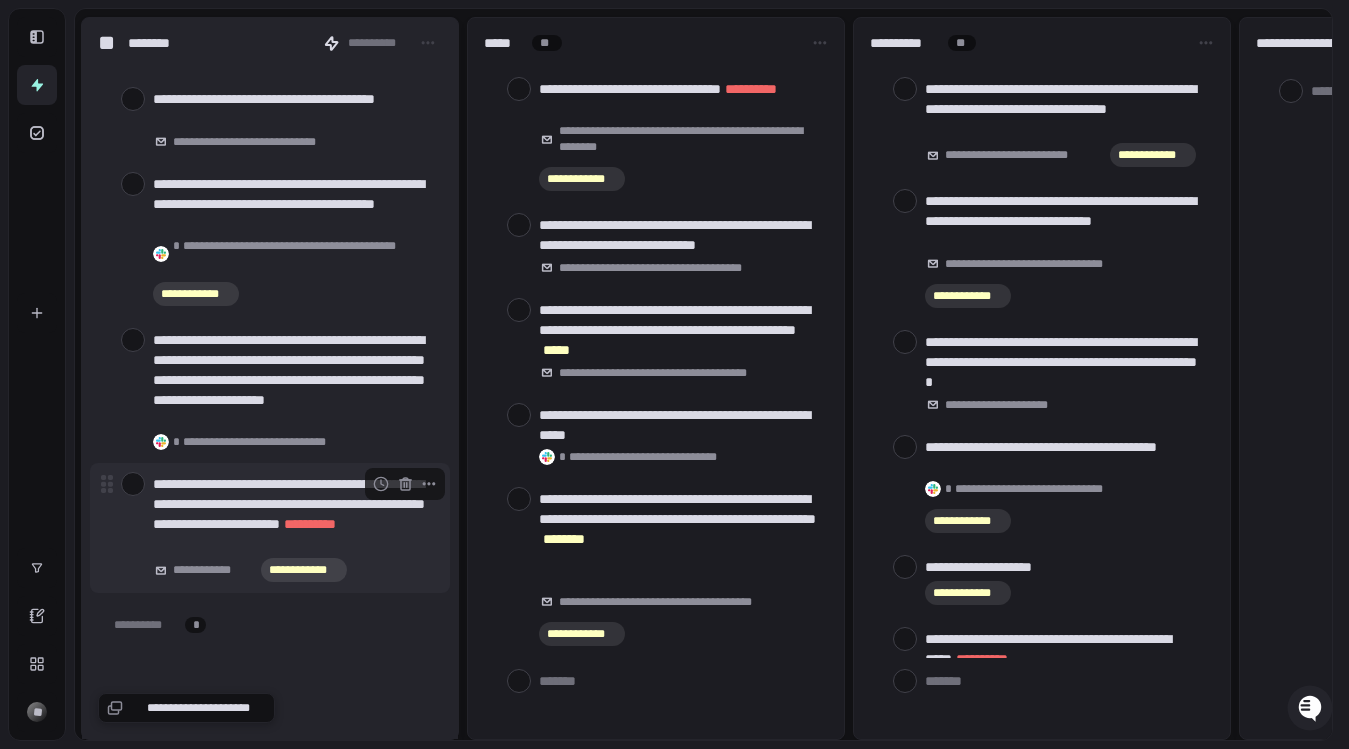scroll, scrollTop: 1091, scrollLeft: 0, axis: vertical 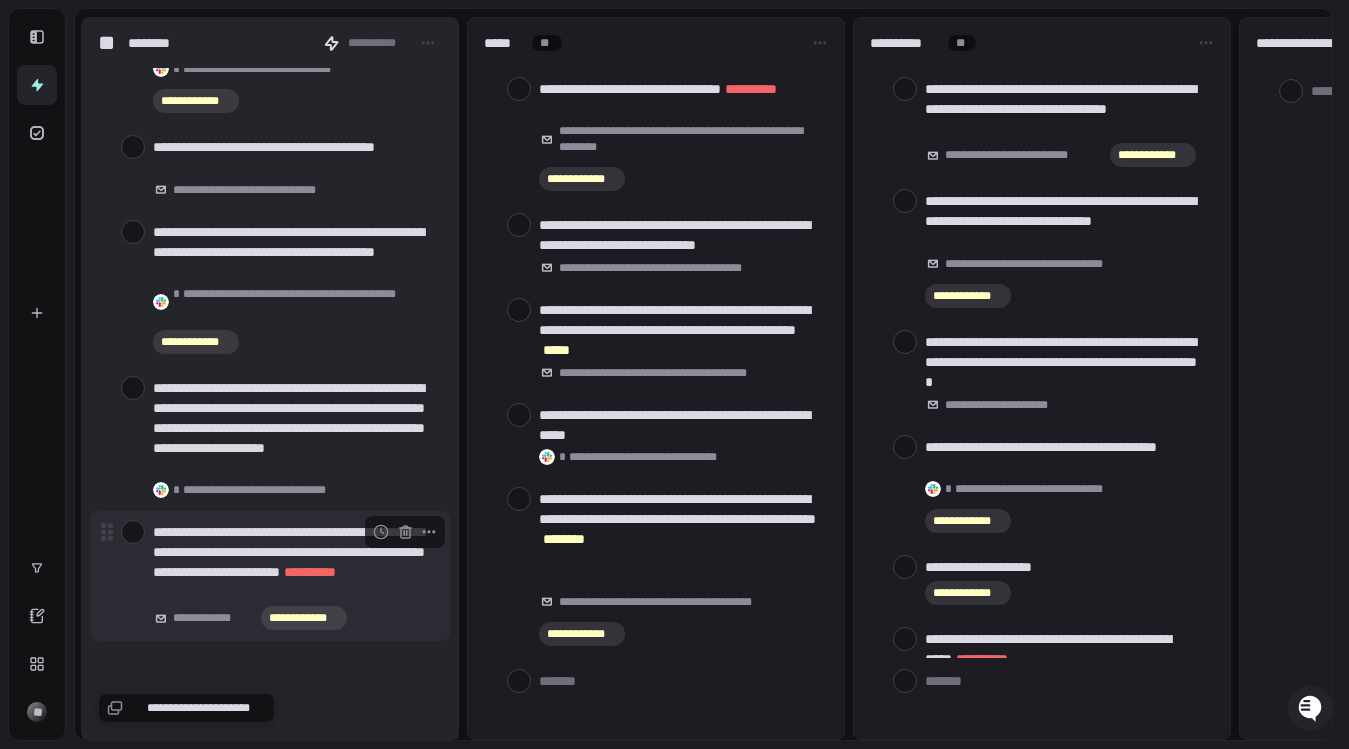 click at bounding box center [133, 532] 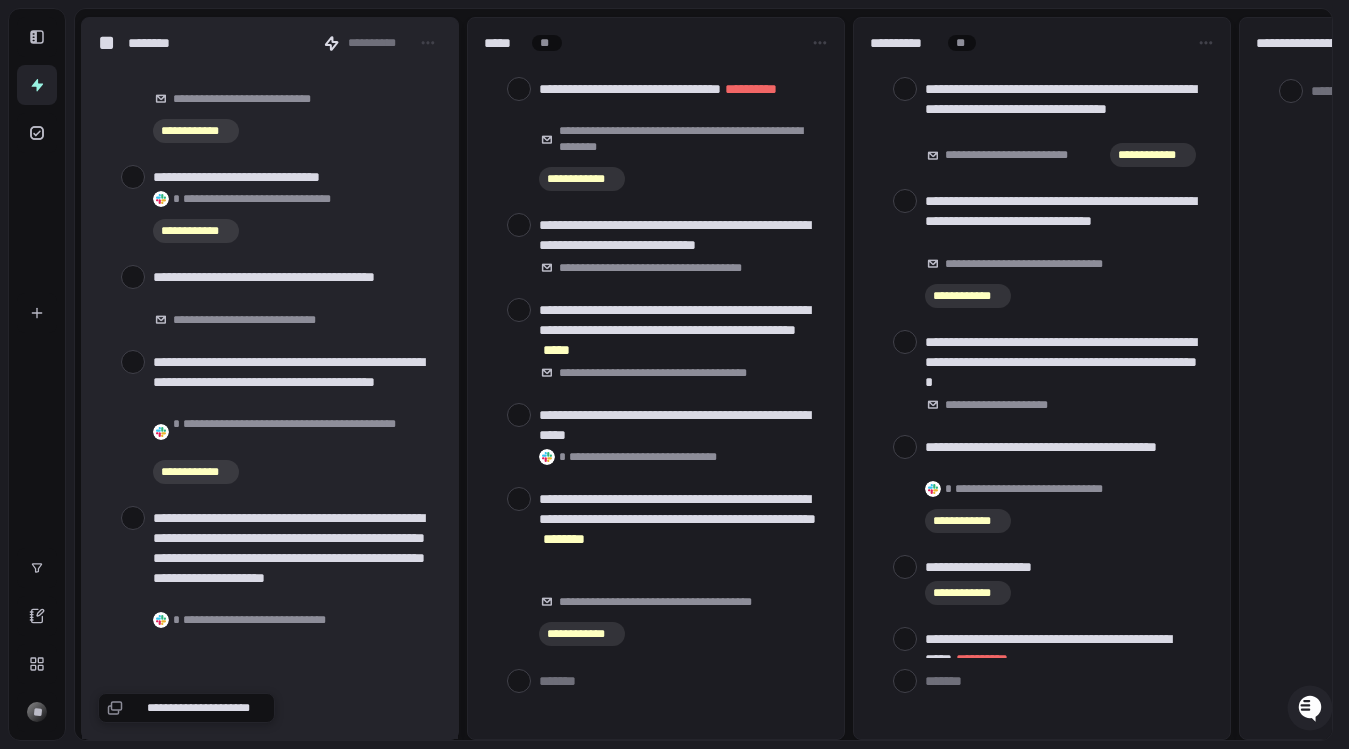scroll, scrollTop: 959, scrollLeft: 0, axis: vertical 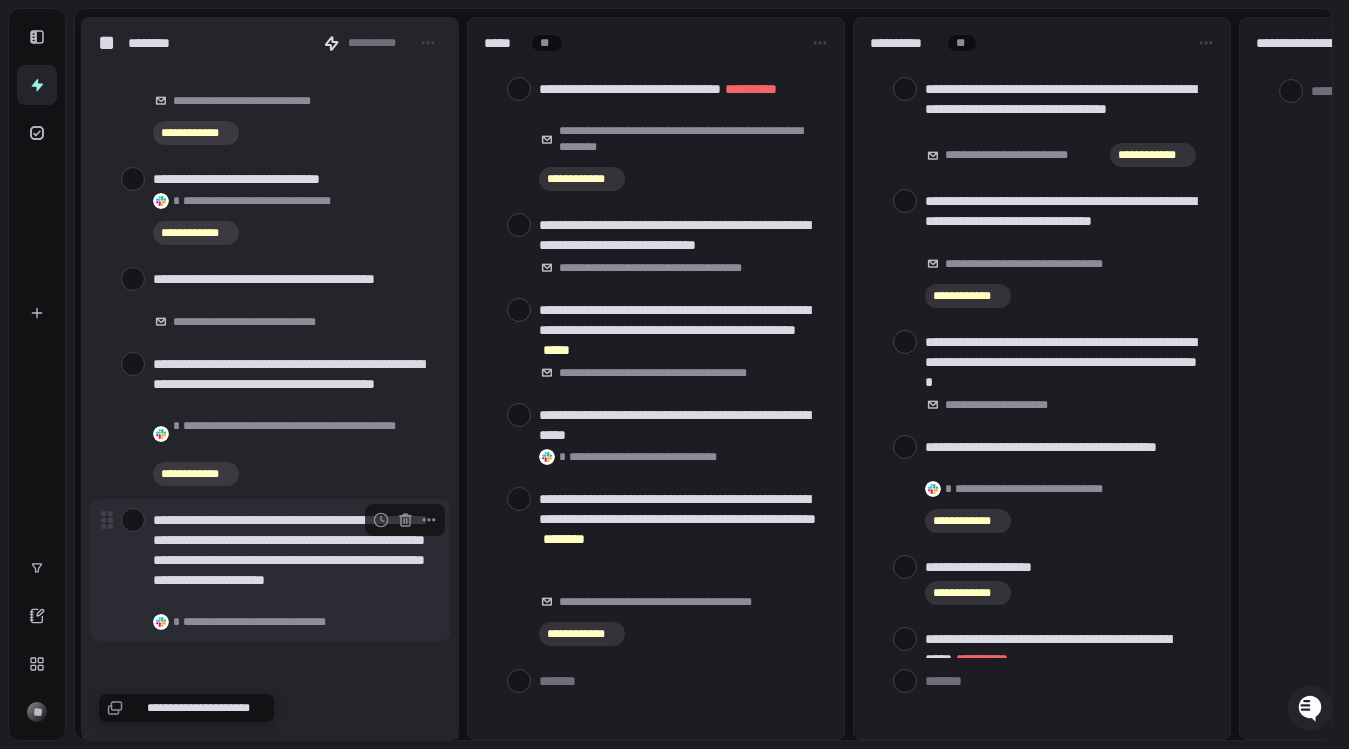 click at bounding box center [133, 520] 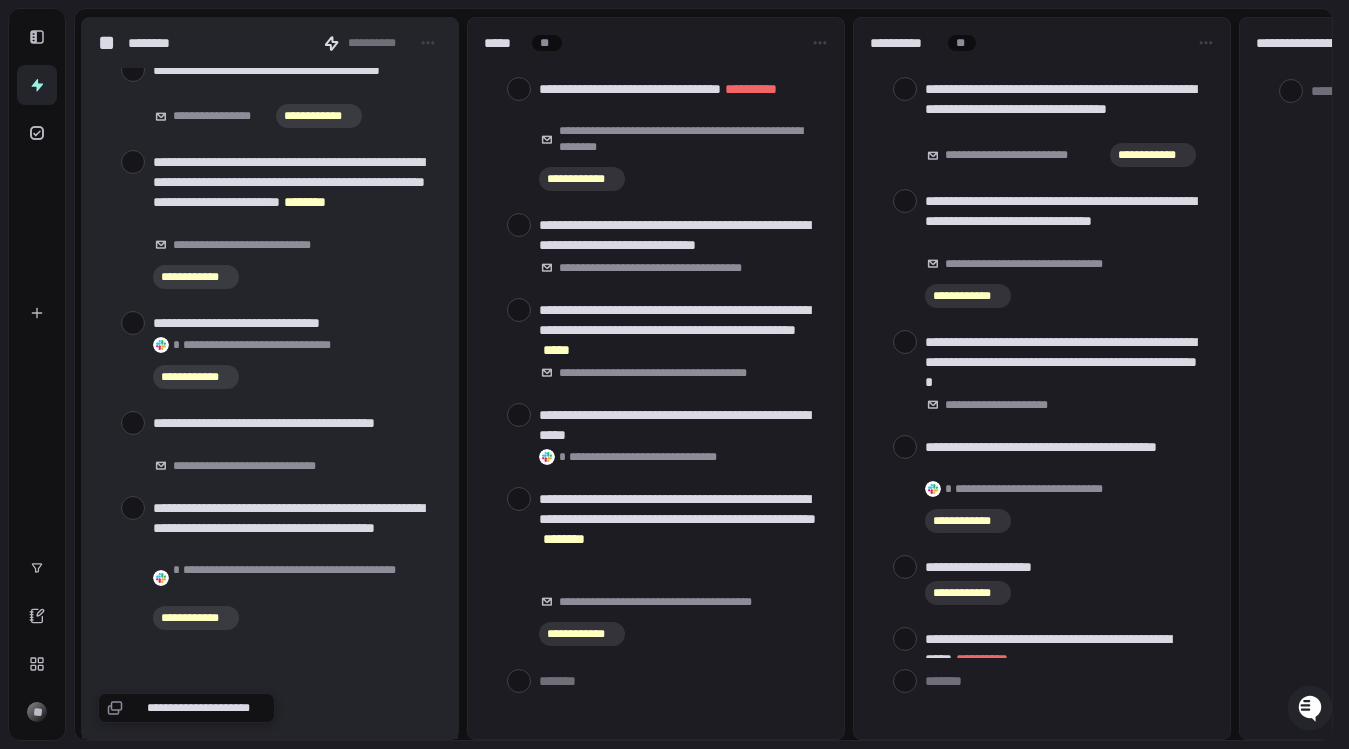 scroll, scrollTop: 815, scrollLeft: 0, axis: vertical 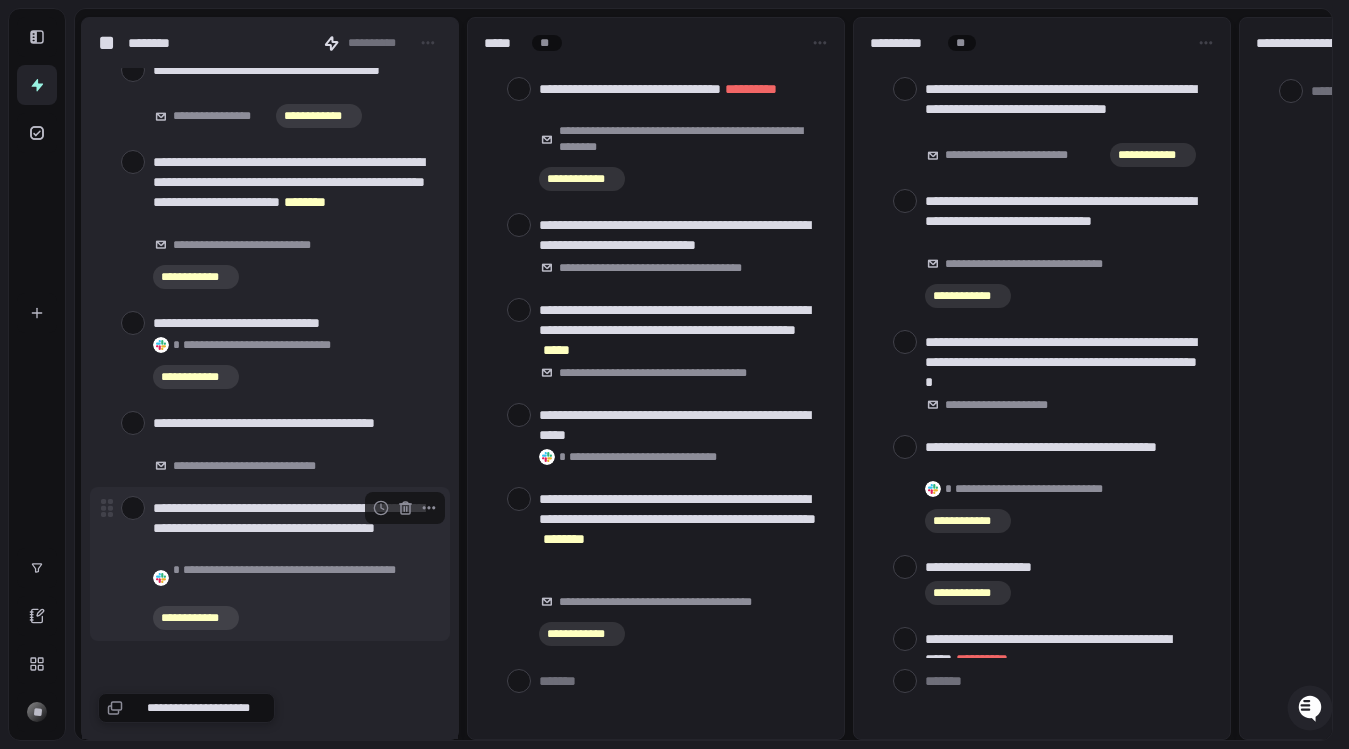 click at bounding box center [133, 508] 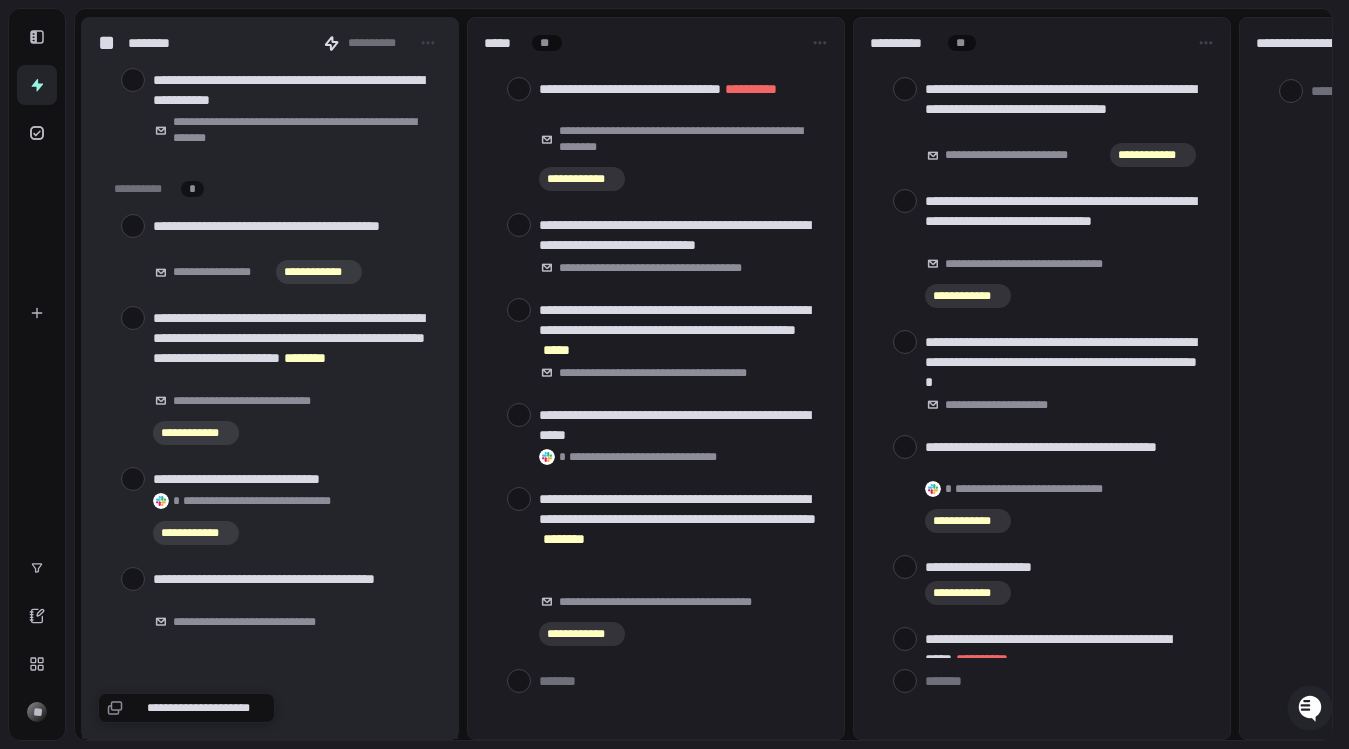 scroll, scrollTop: 659, scrollLeft: 0, axis: vertical 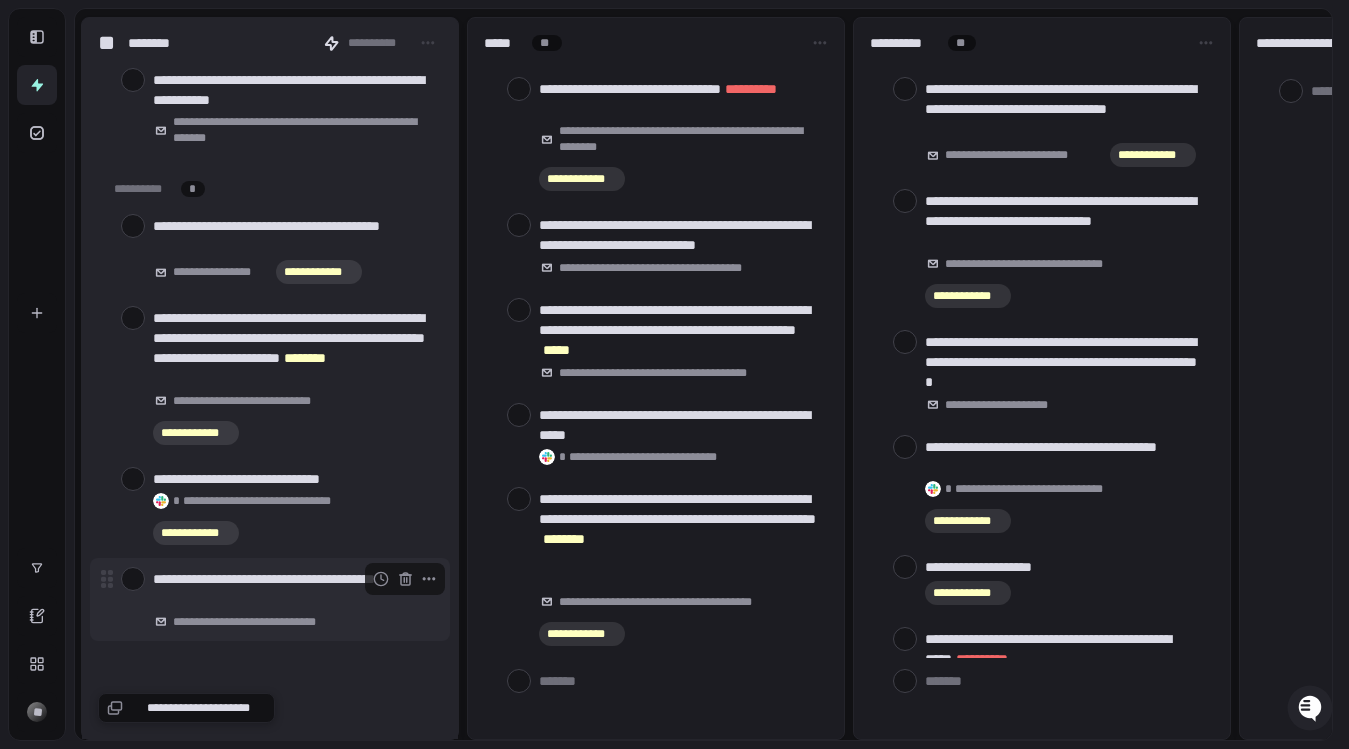 click at bounding box center [133, 579] 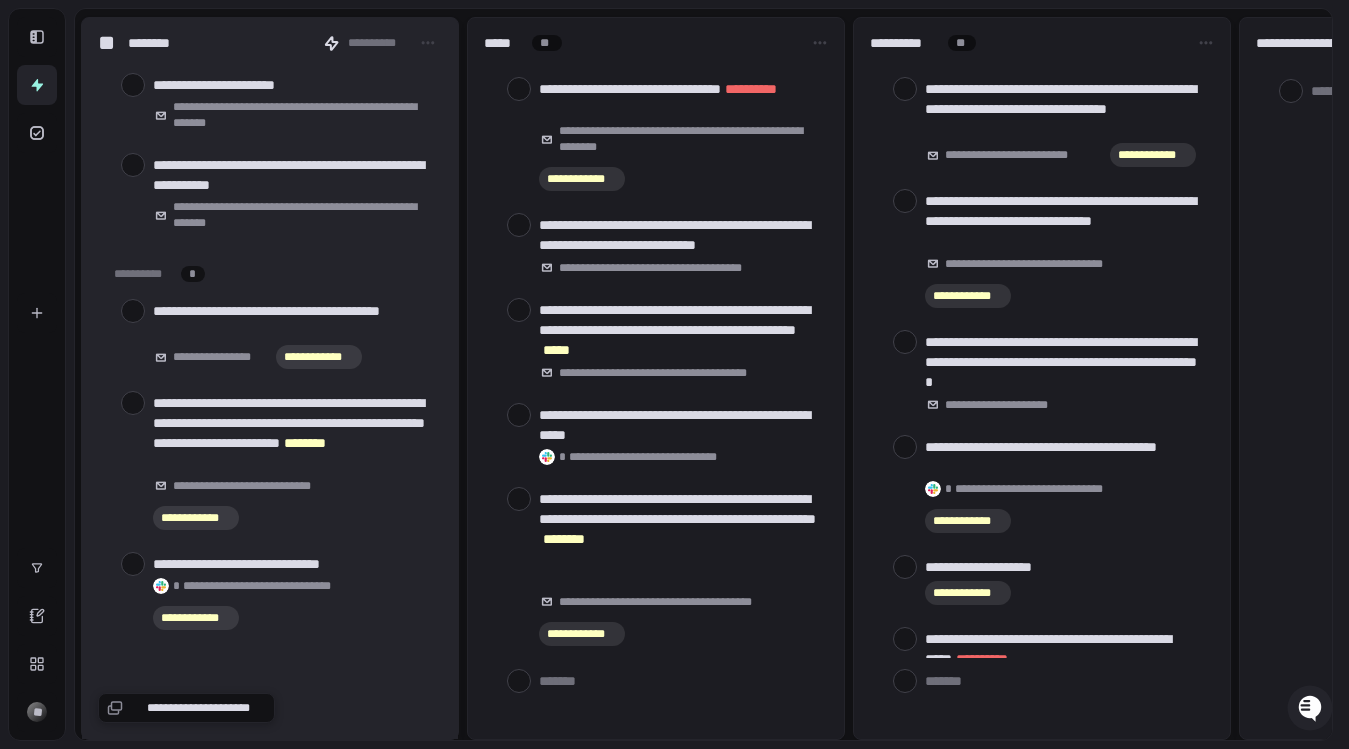 scroll, scrollTop: 574, scrollLeft: 0, axis: vertical 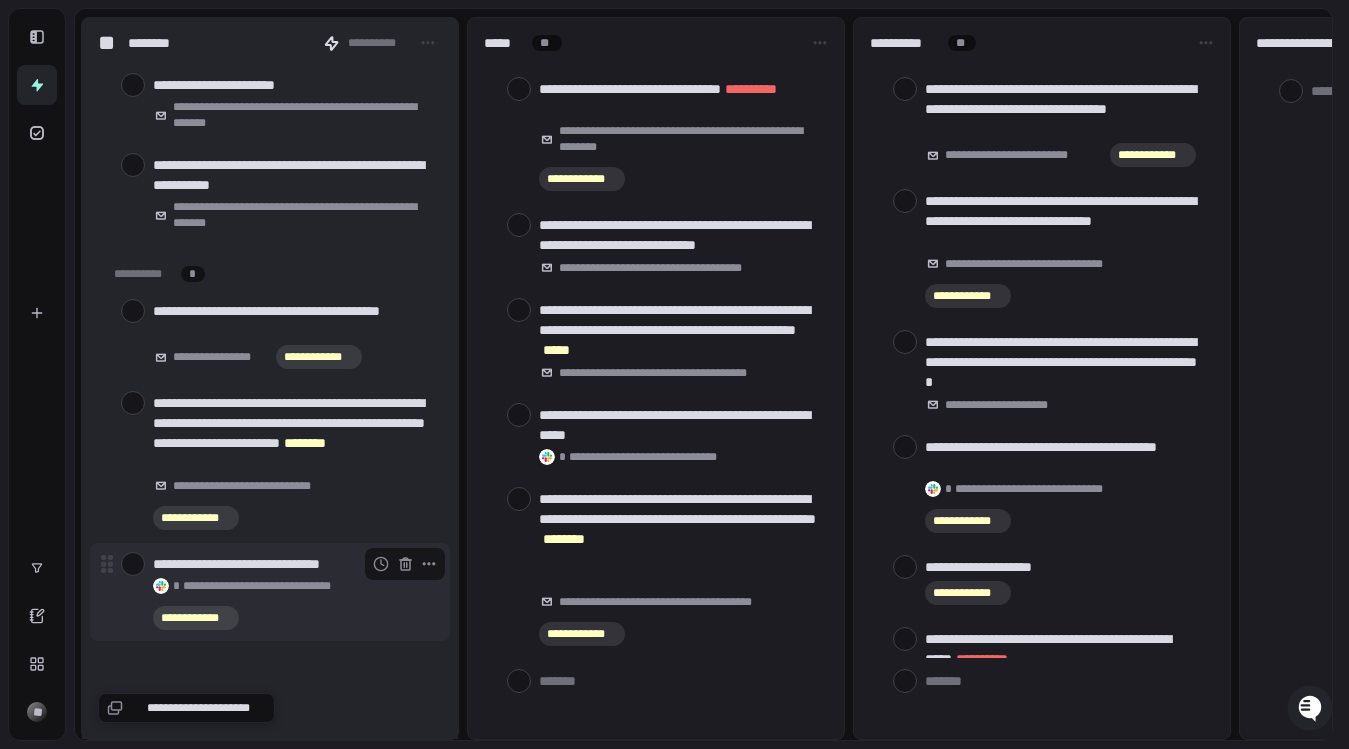 click at bounding box center (133, 564) 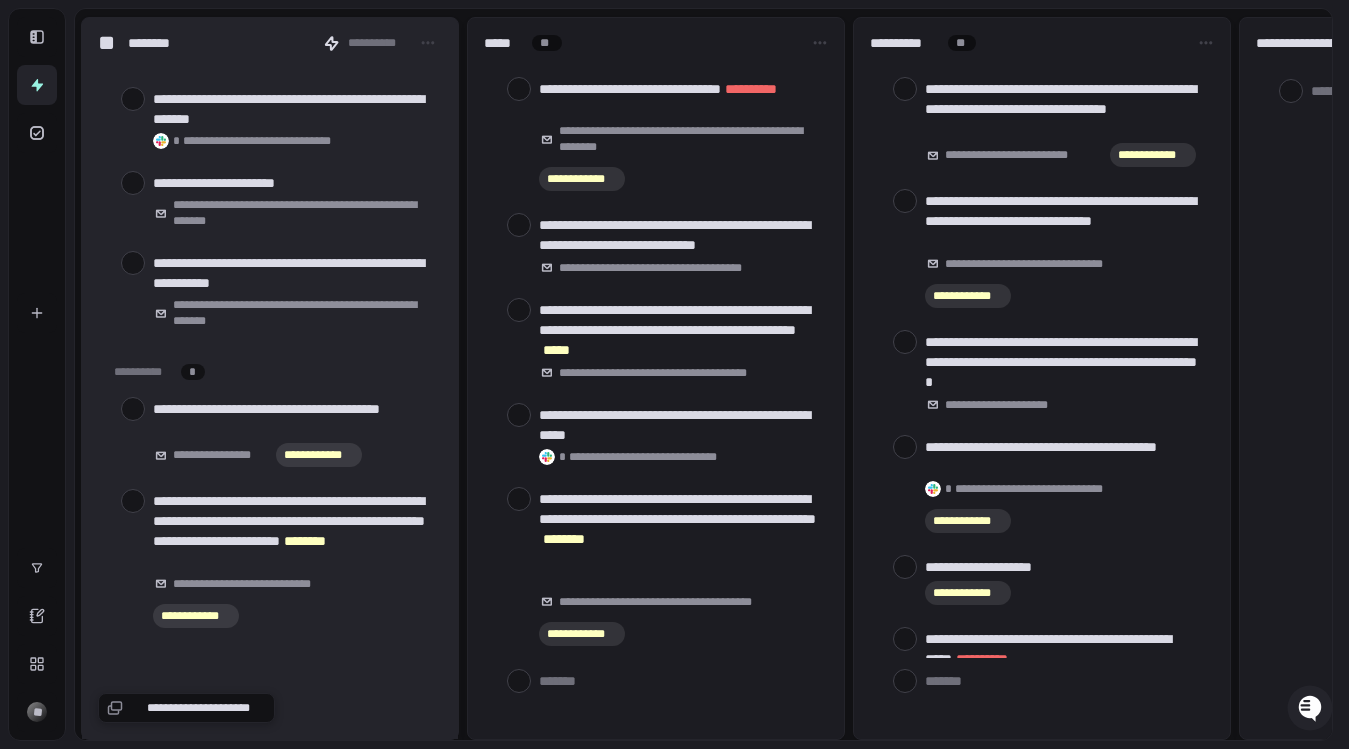 scroll, scrollTop: 474, scrollLeft: 0, axis: vertical 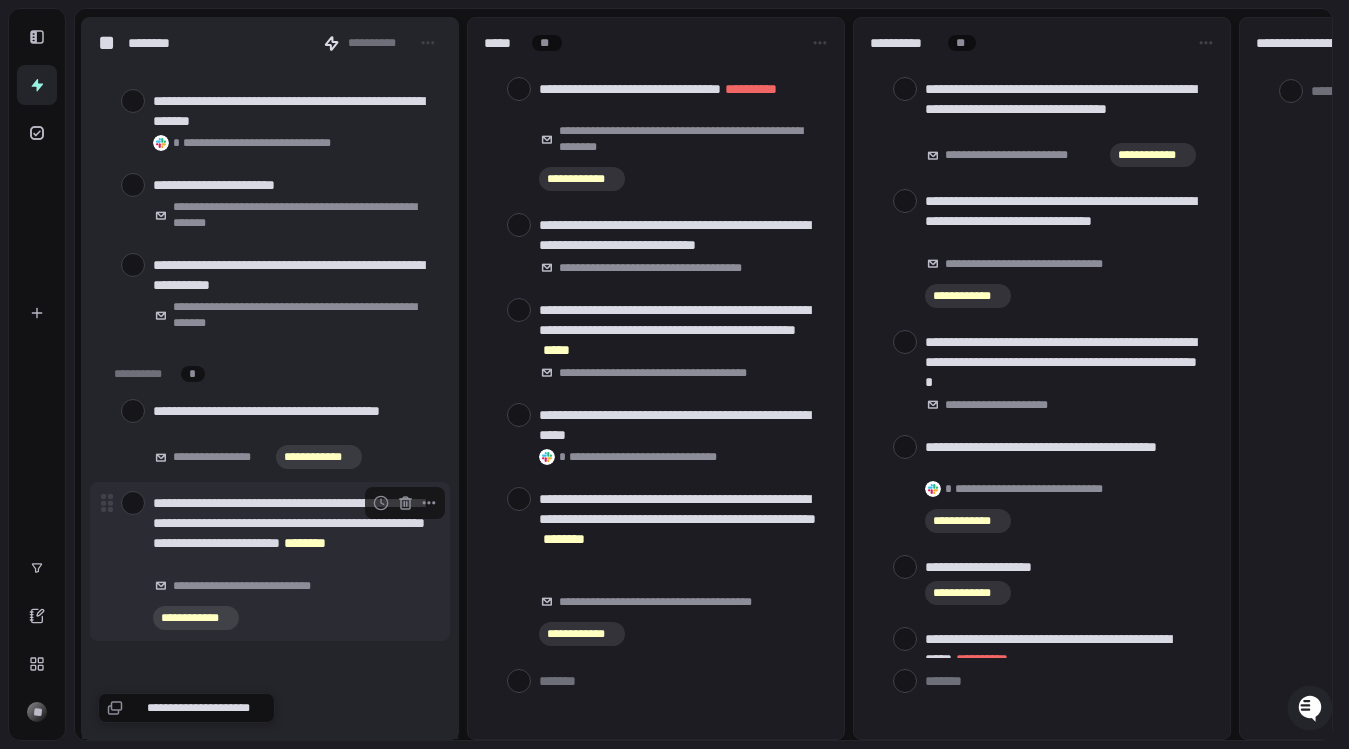 click at bounding box center [133, 503] 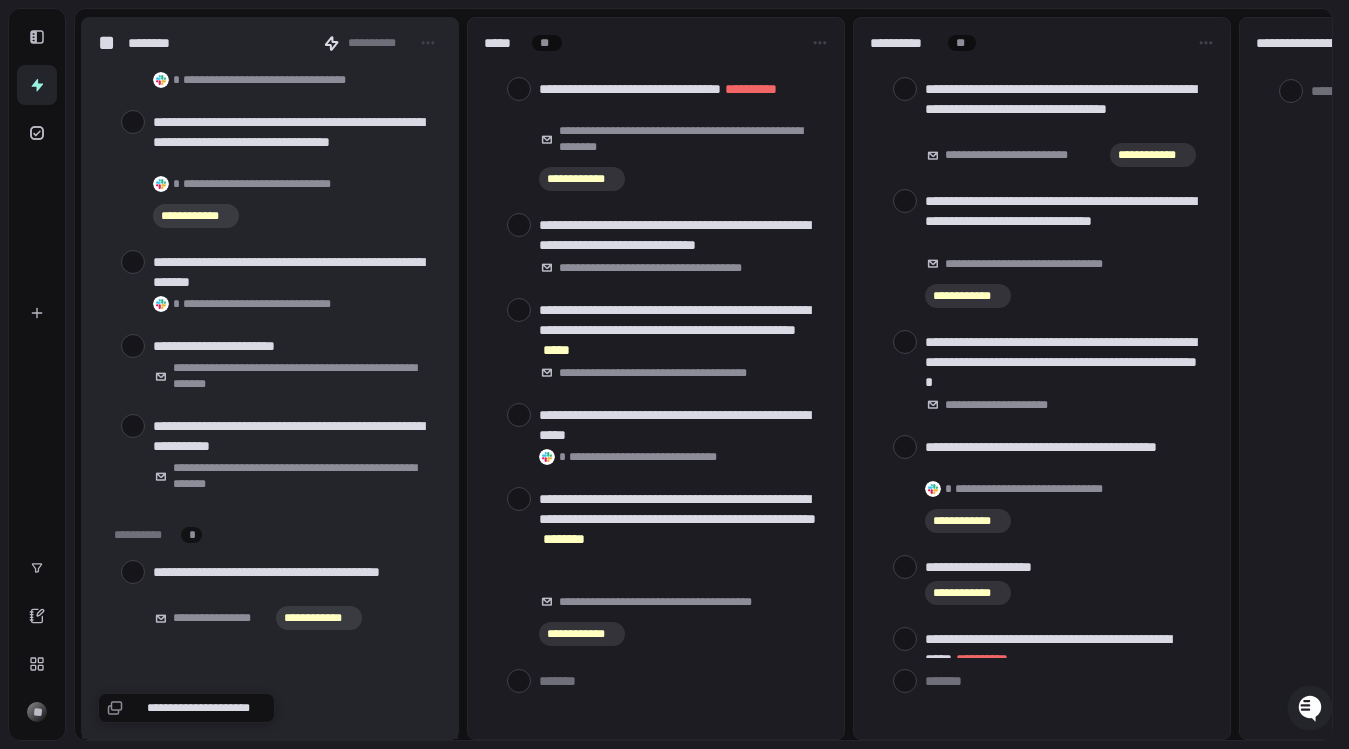 scroll, scrollTop: 313, scrollLeft: 0, axis: vertical 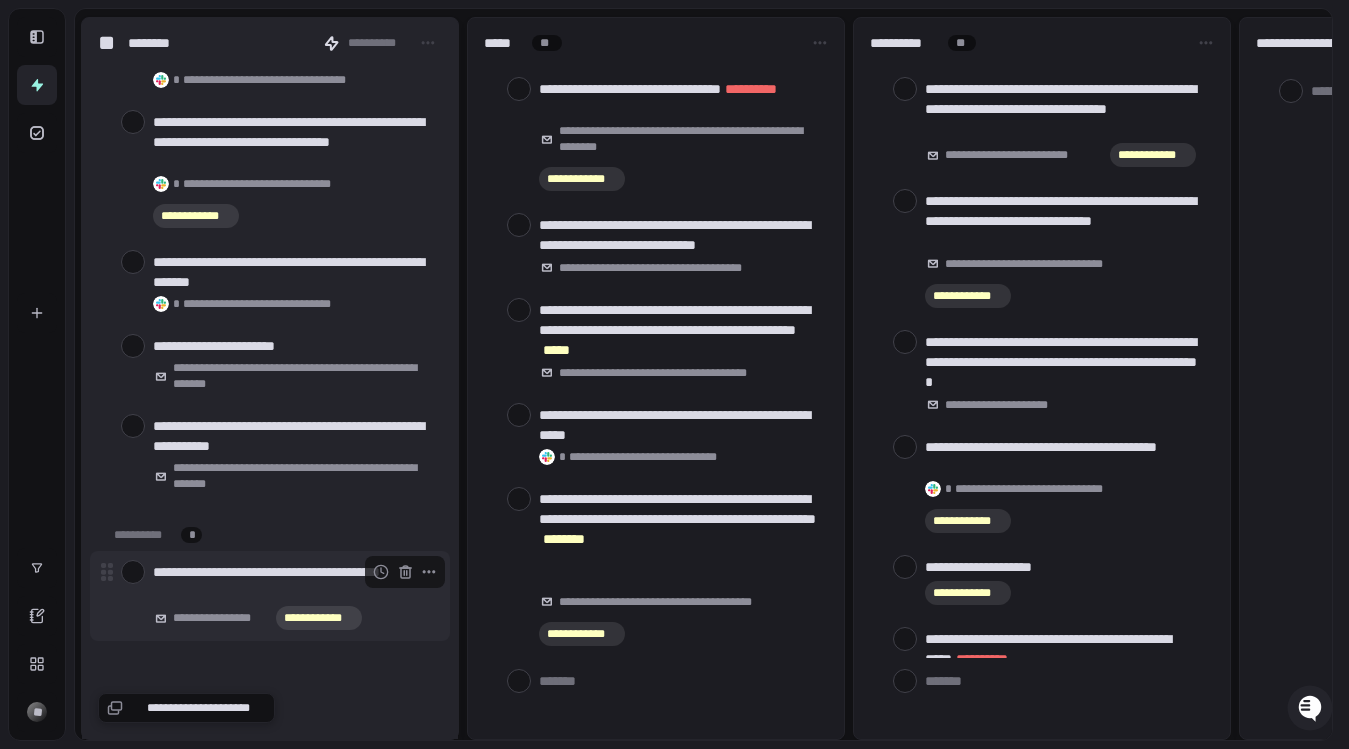 click at bounding box center [133, 572] 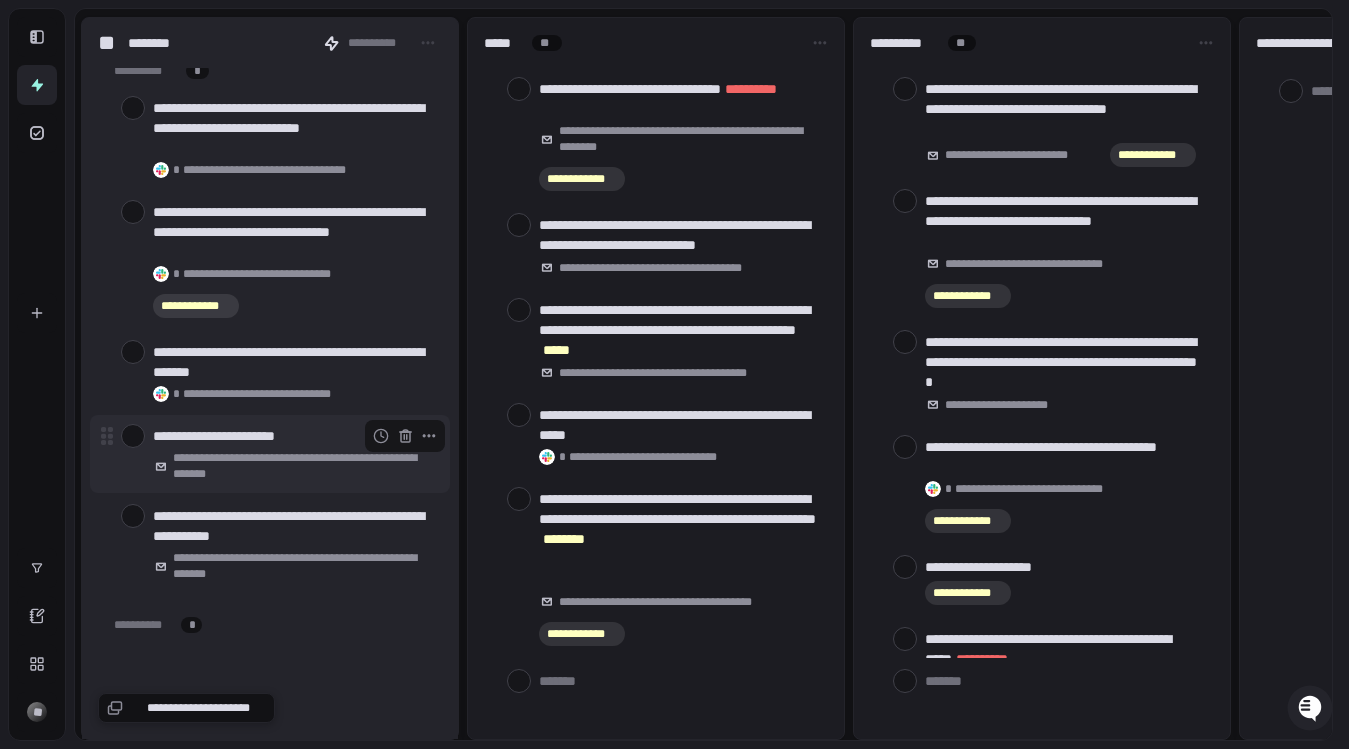 scroll, scrollTop: 175, scrollLeft: 0, axis: vertical 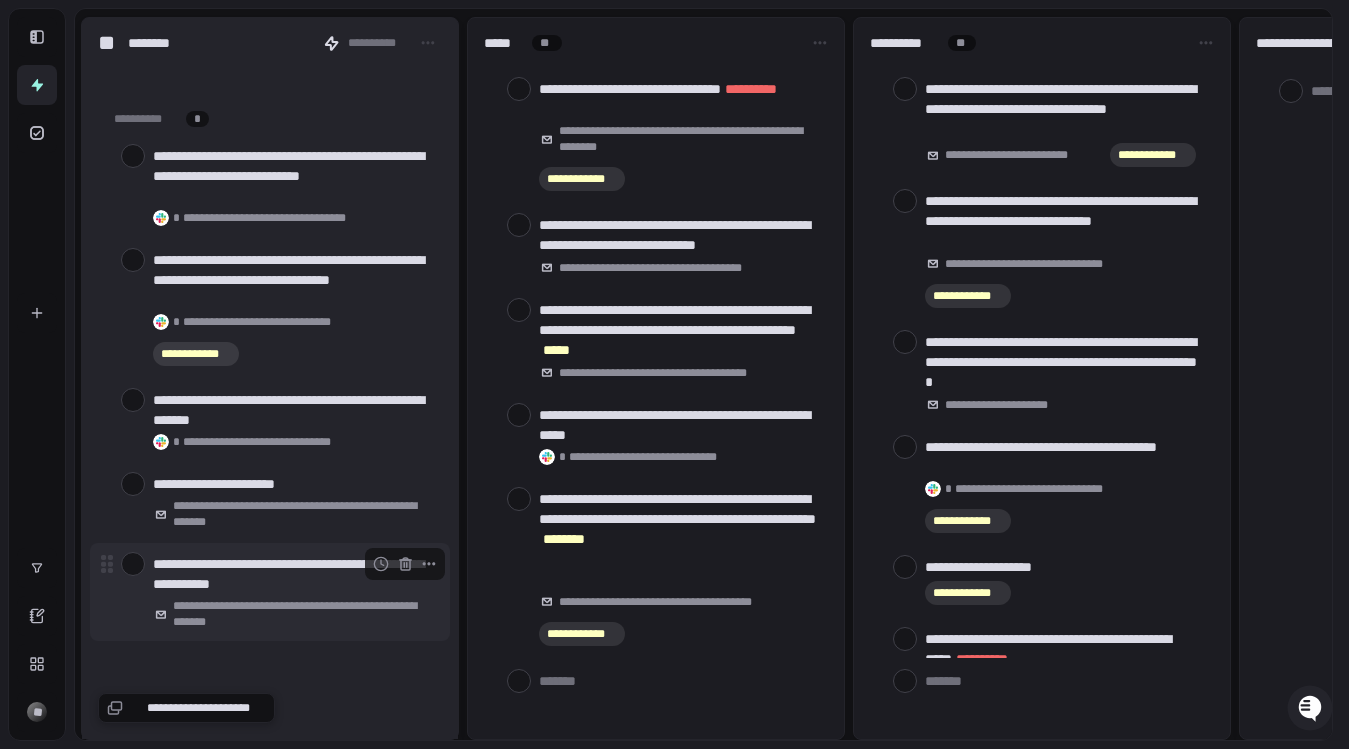 click at bounding box center (133, 564) 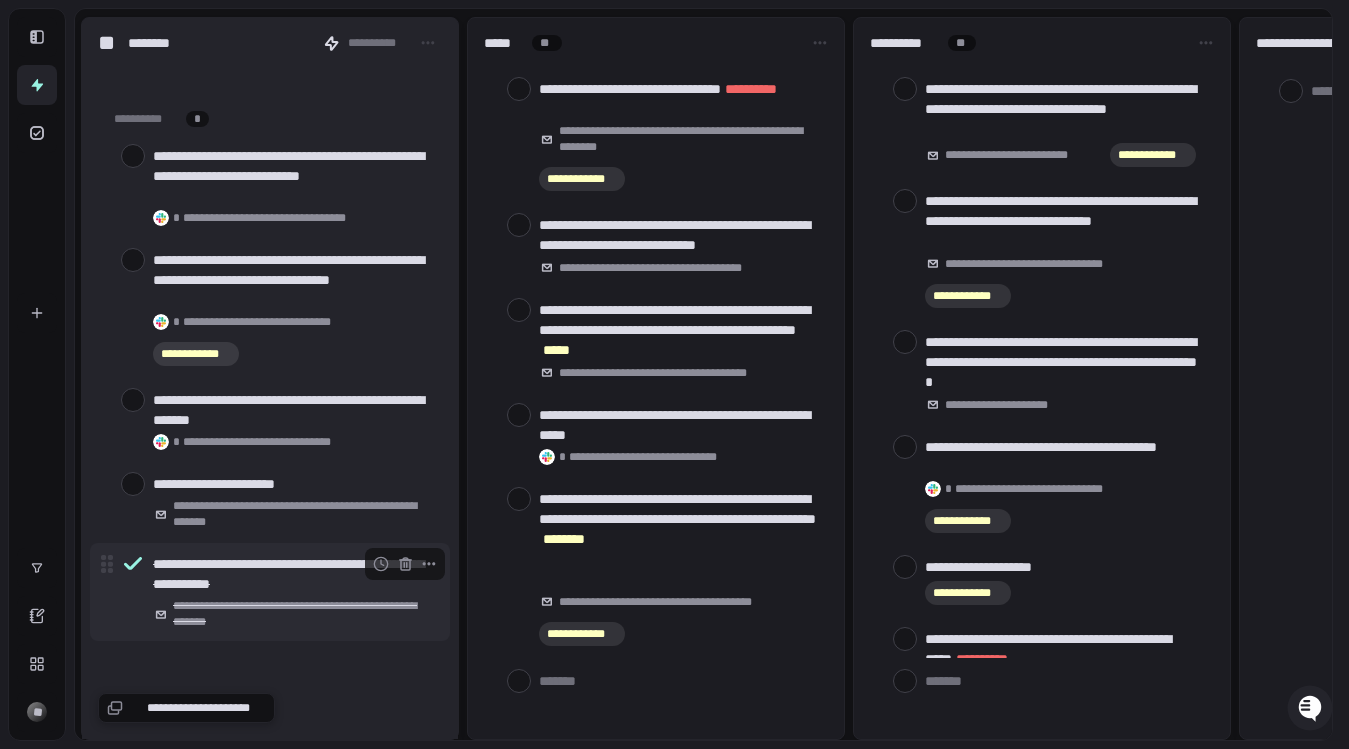 scroll, scrollTop: 75, scrollLeft: 0, axis: vertical 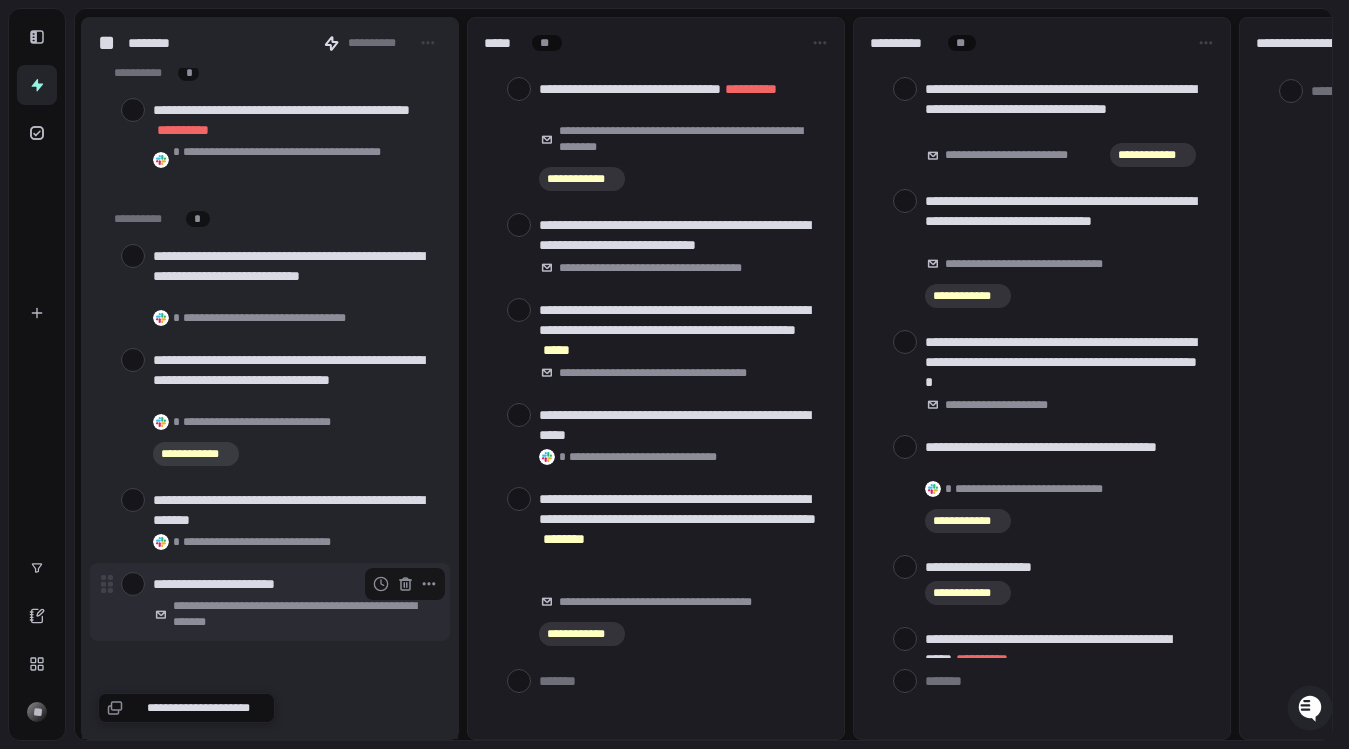 click at bounding box center (133, 584) 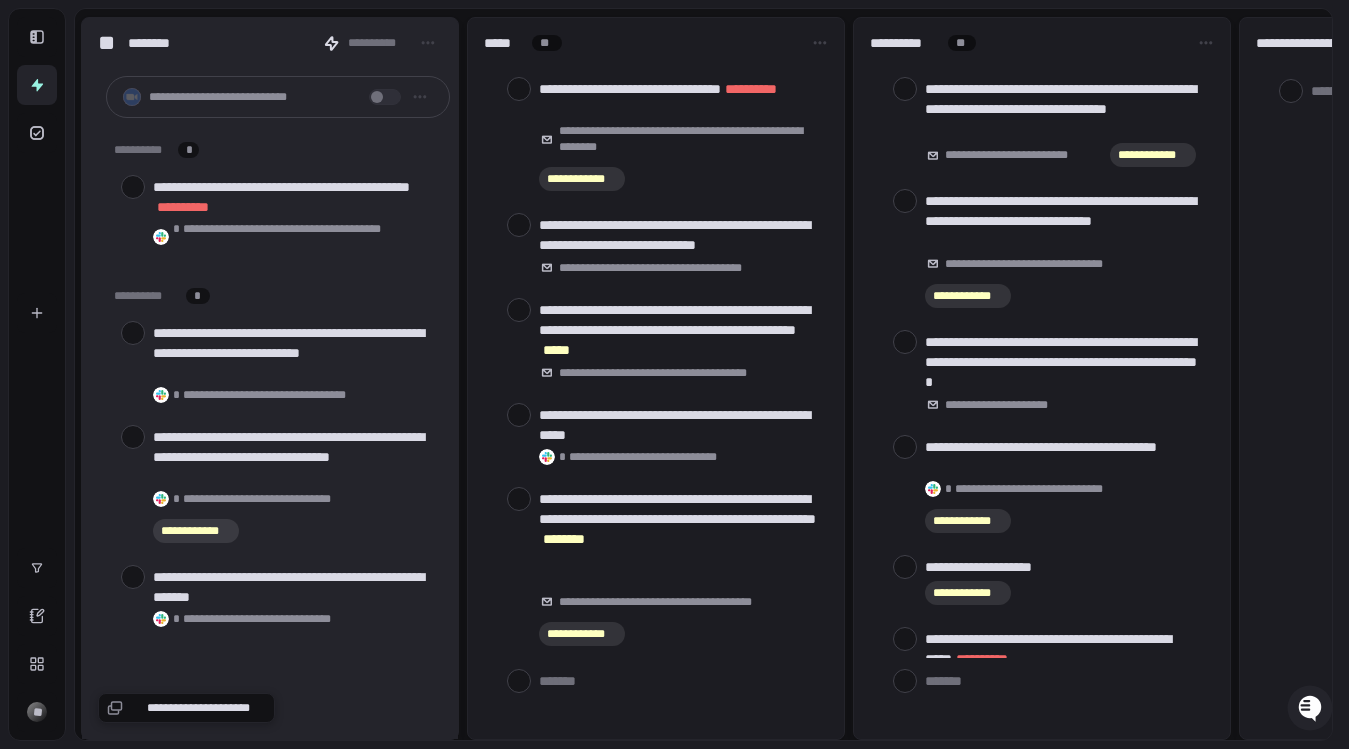scroll, scrollTop: 0, scrollLeft: 0, axis: both 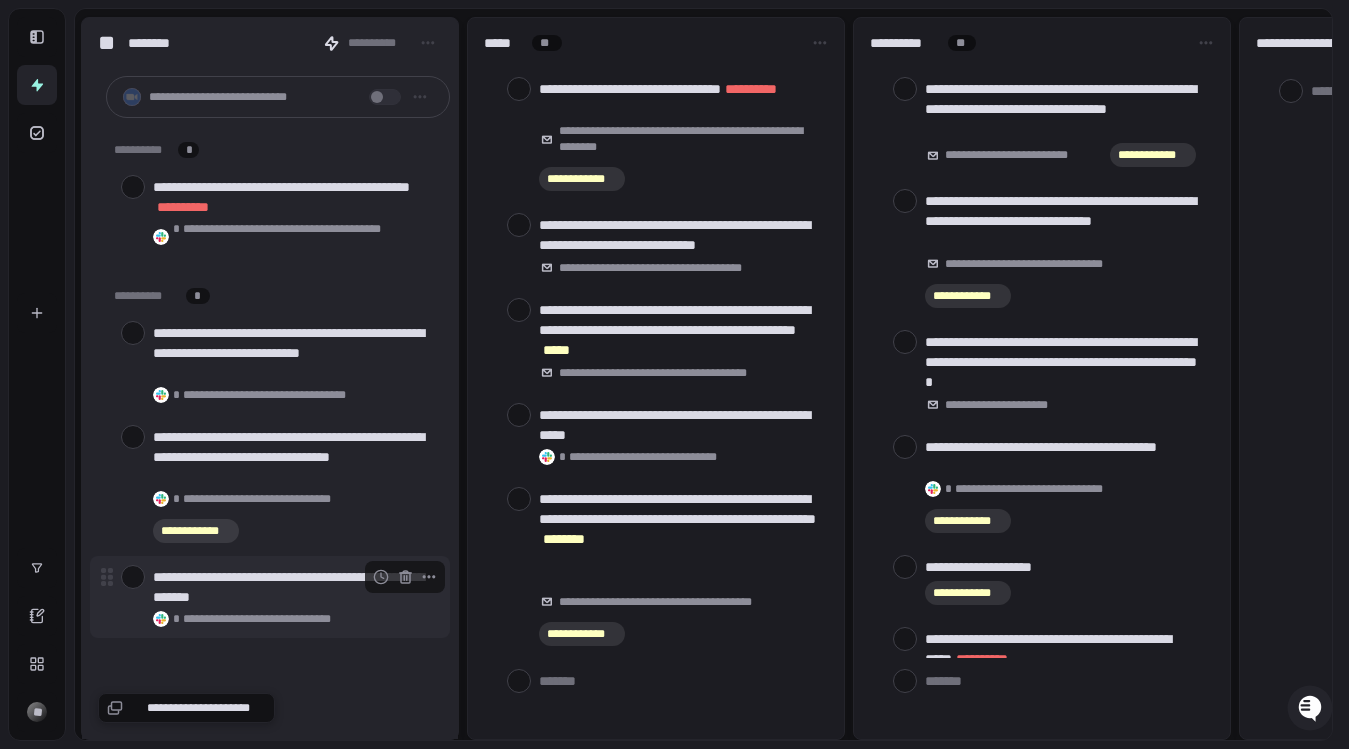 click at bounding box center [133, 577] 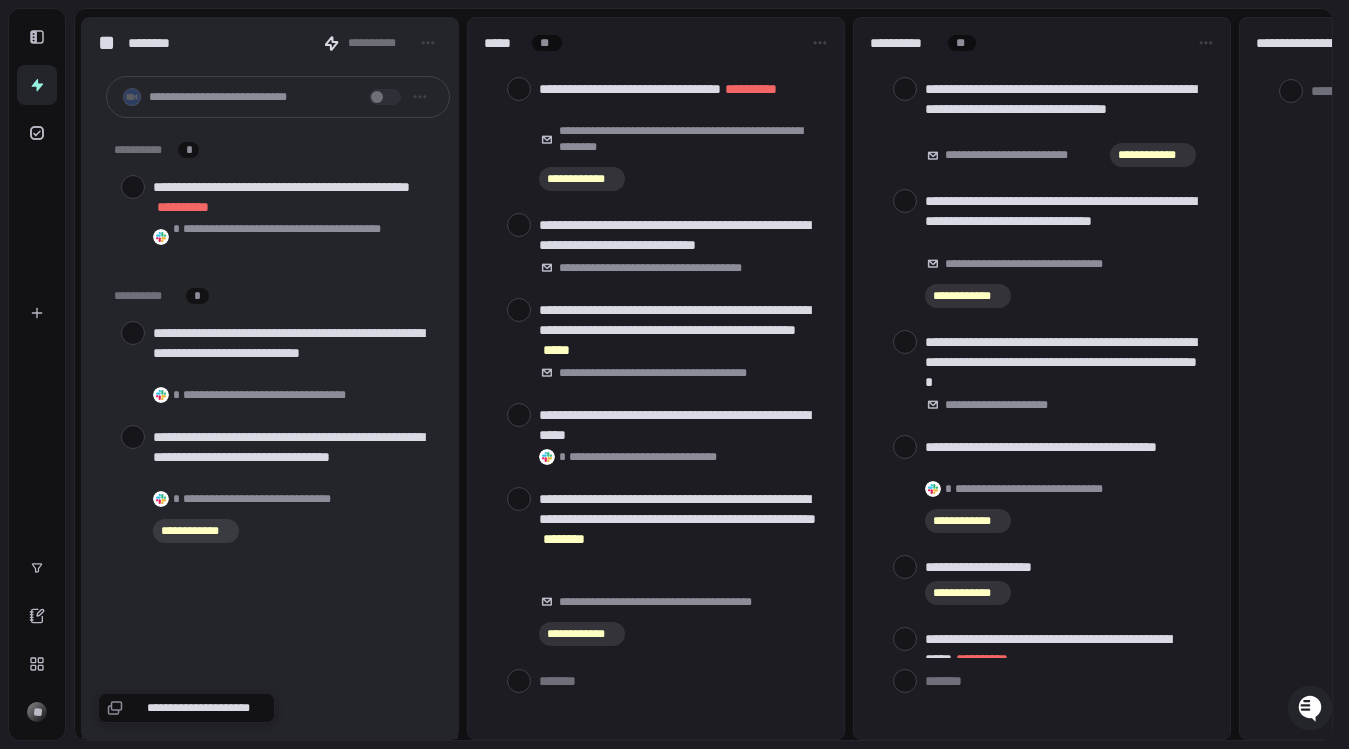 type on "*" 